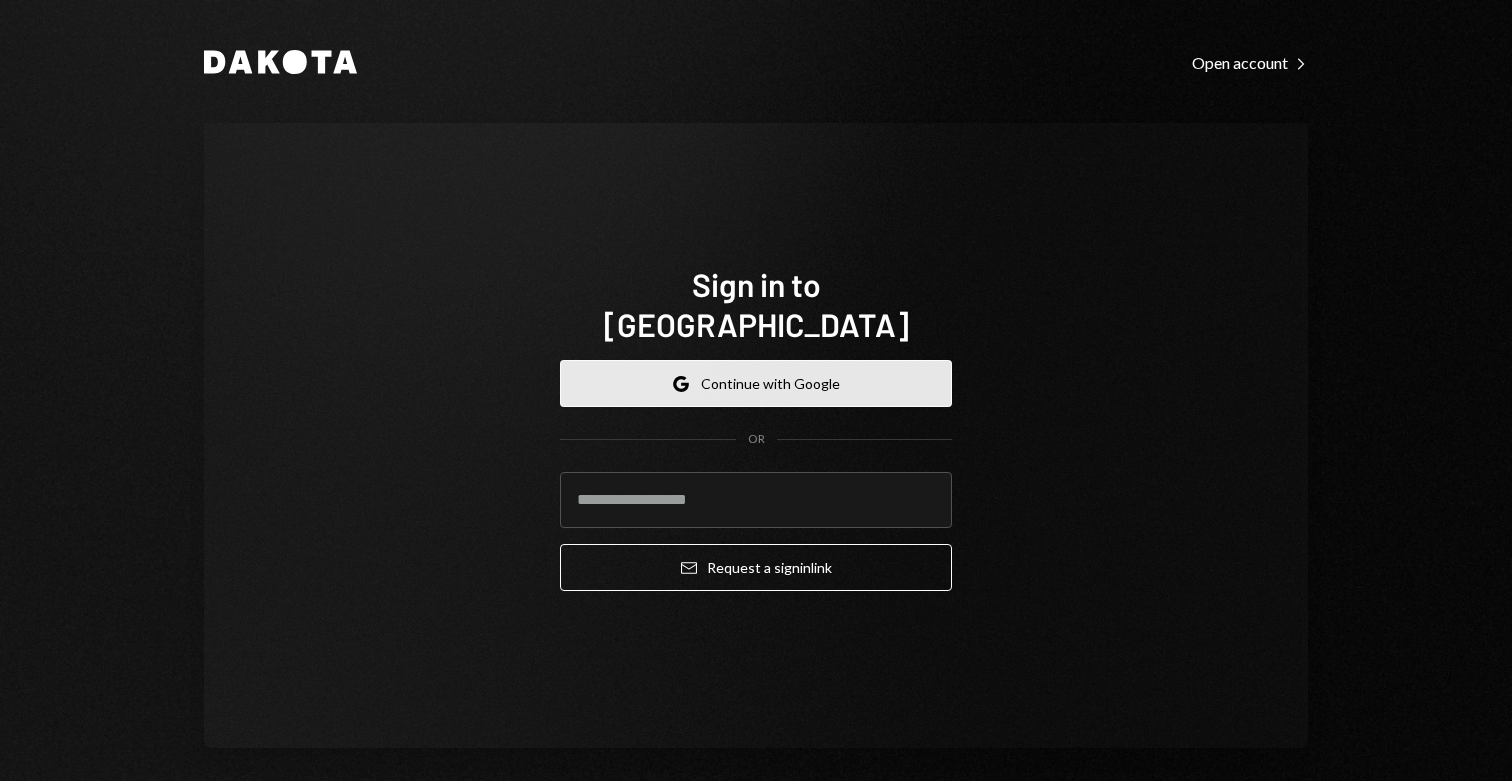 scroll, scrollTop: 0, scrollLeft: 0, axis: both 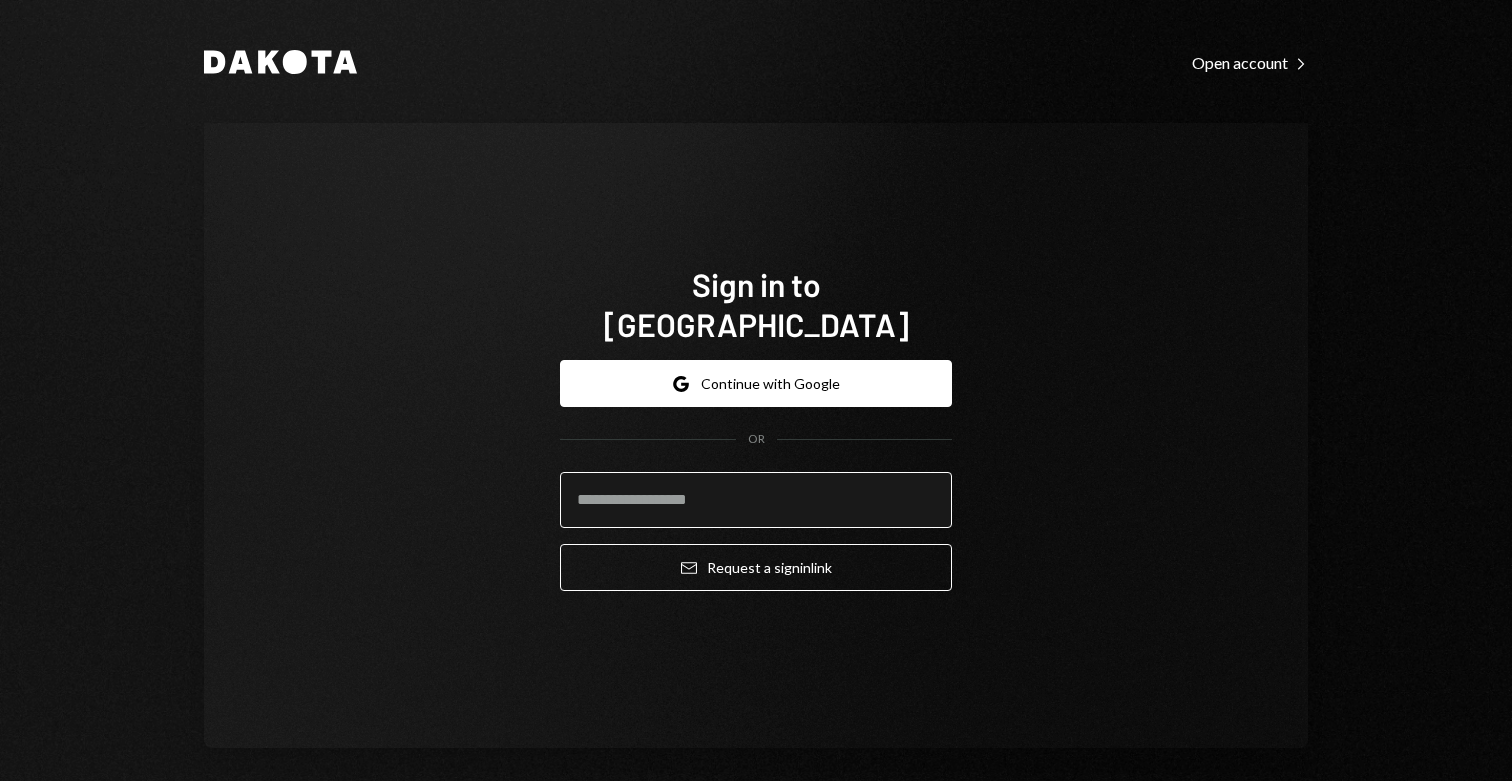 click at bounding box center [756, 500] 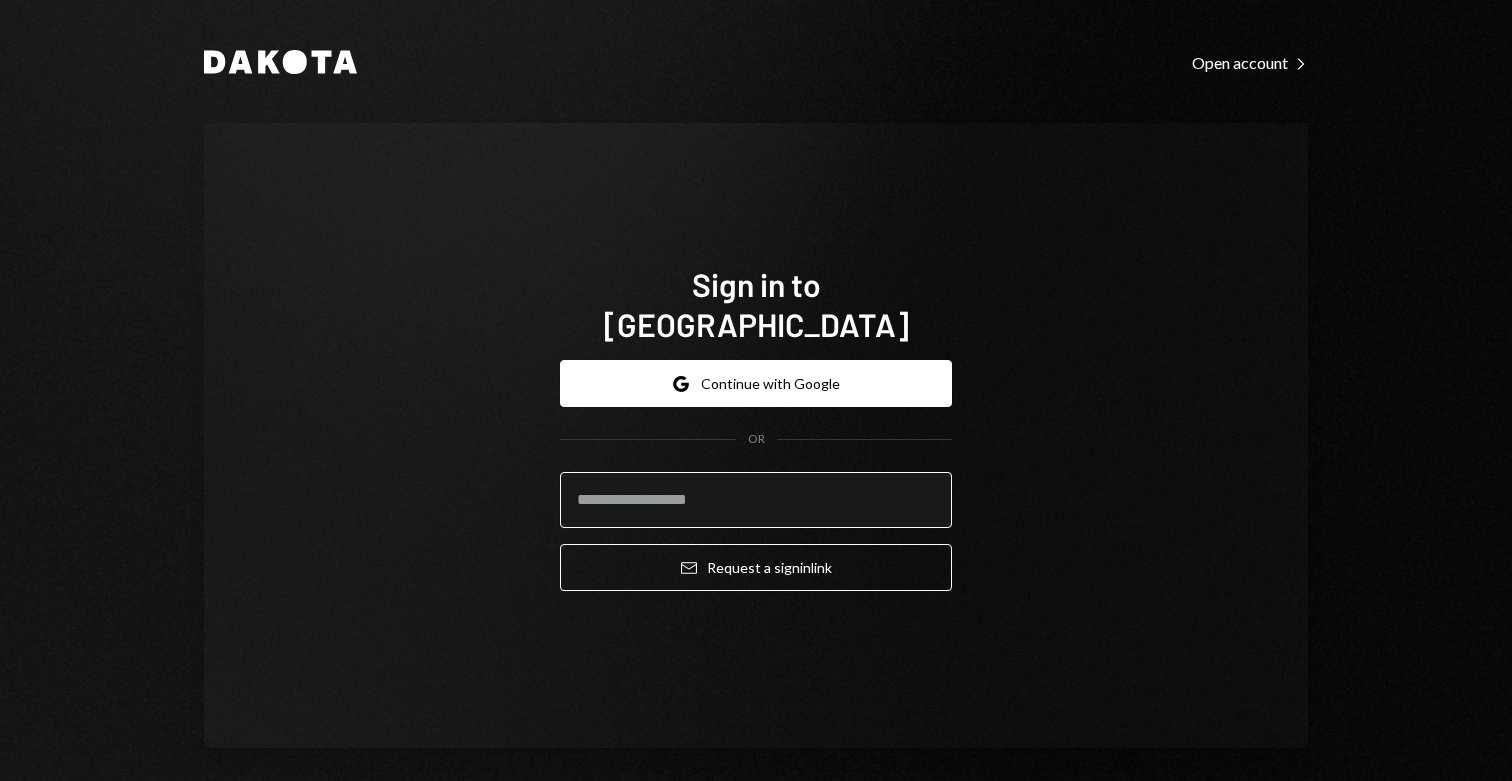type on "**********" 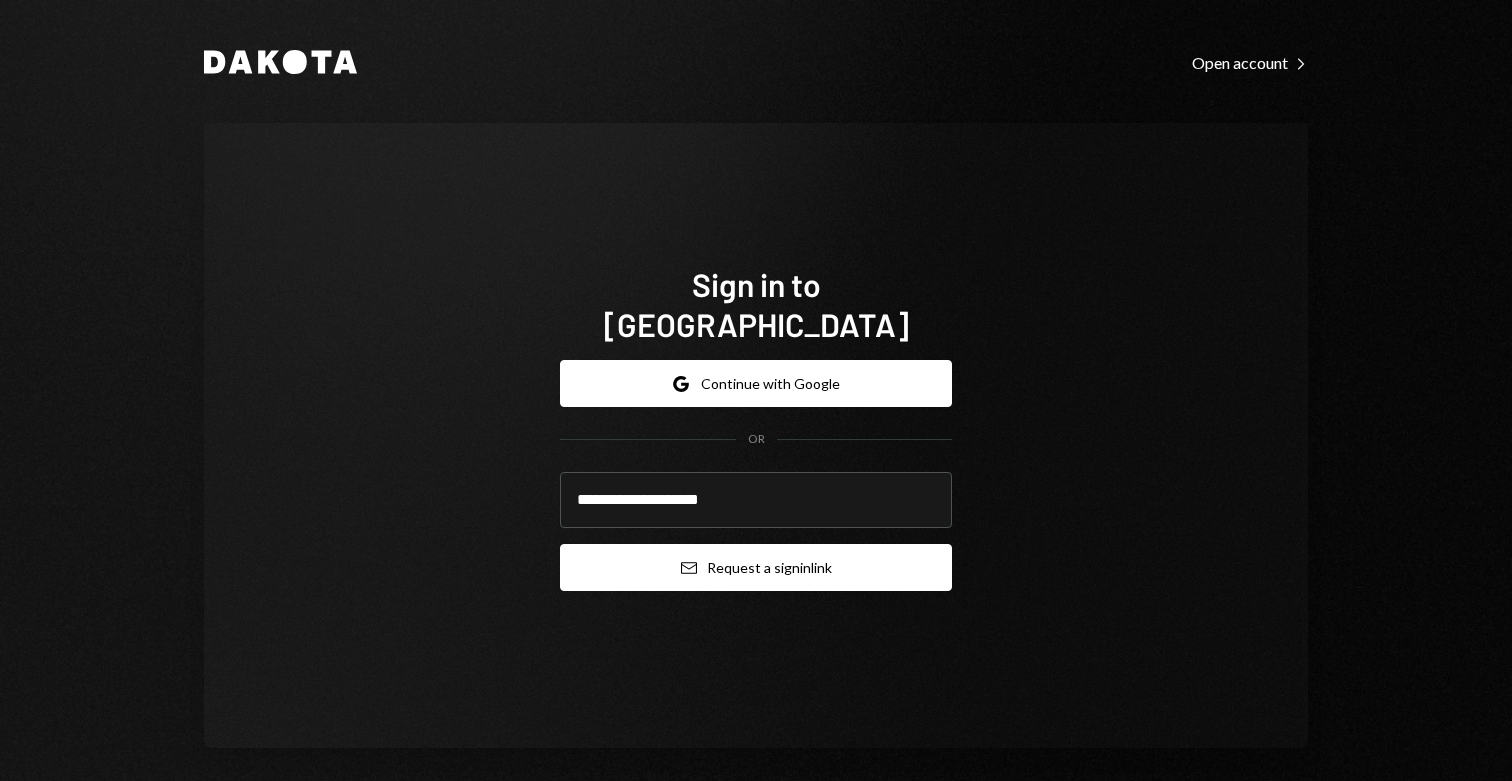 click on "Email Request a sign  in  link" at bounding box center (756, 567) 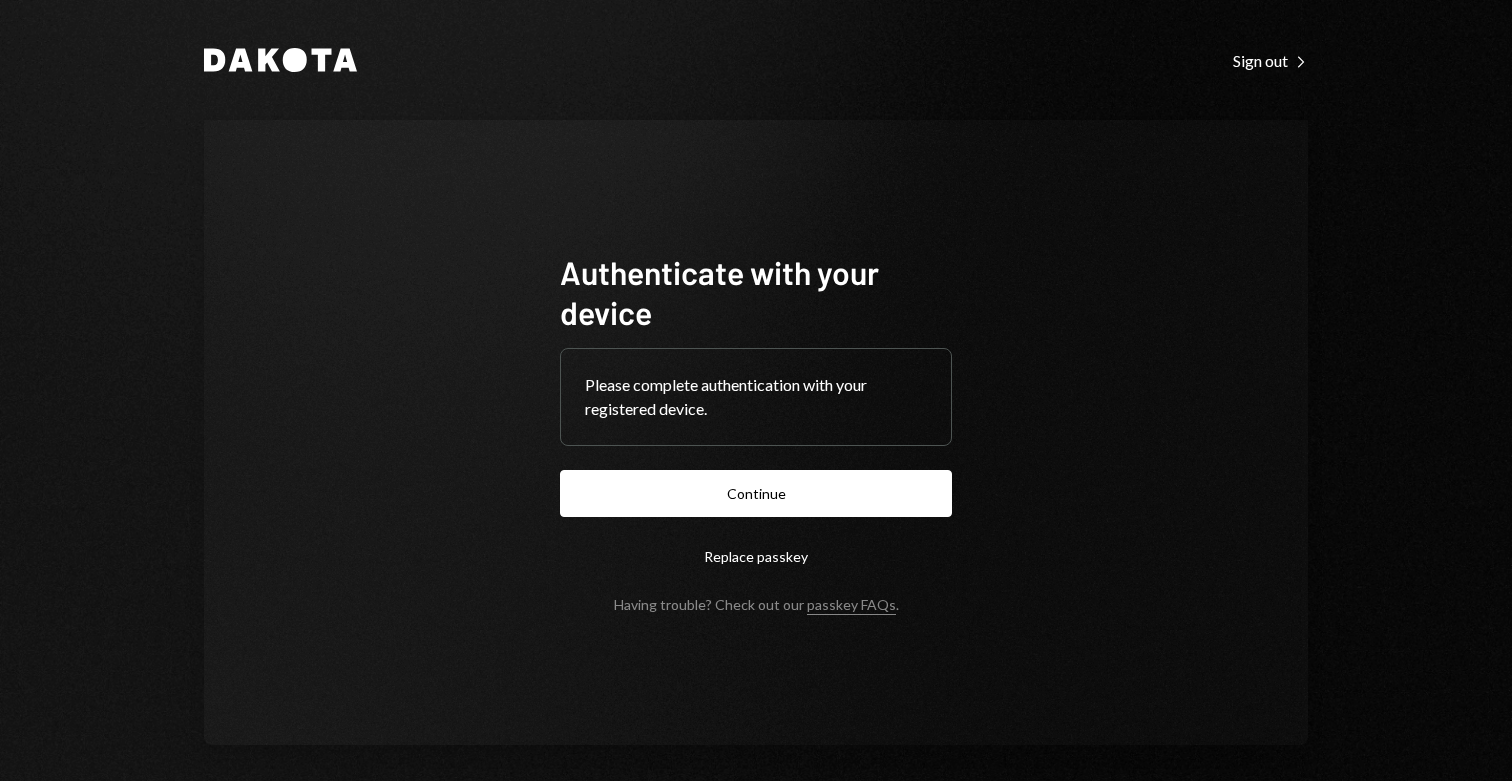 scroll, scrollTop: 0, scrollLeft: 0, axis: both 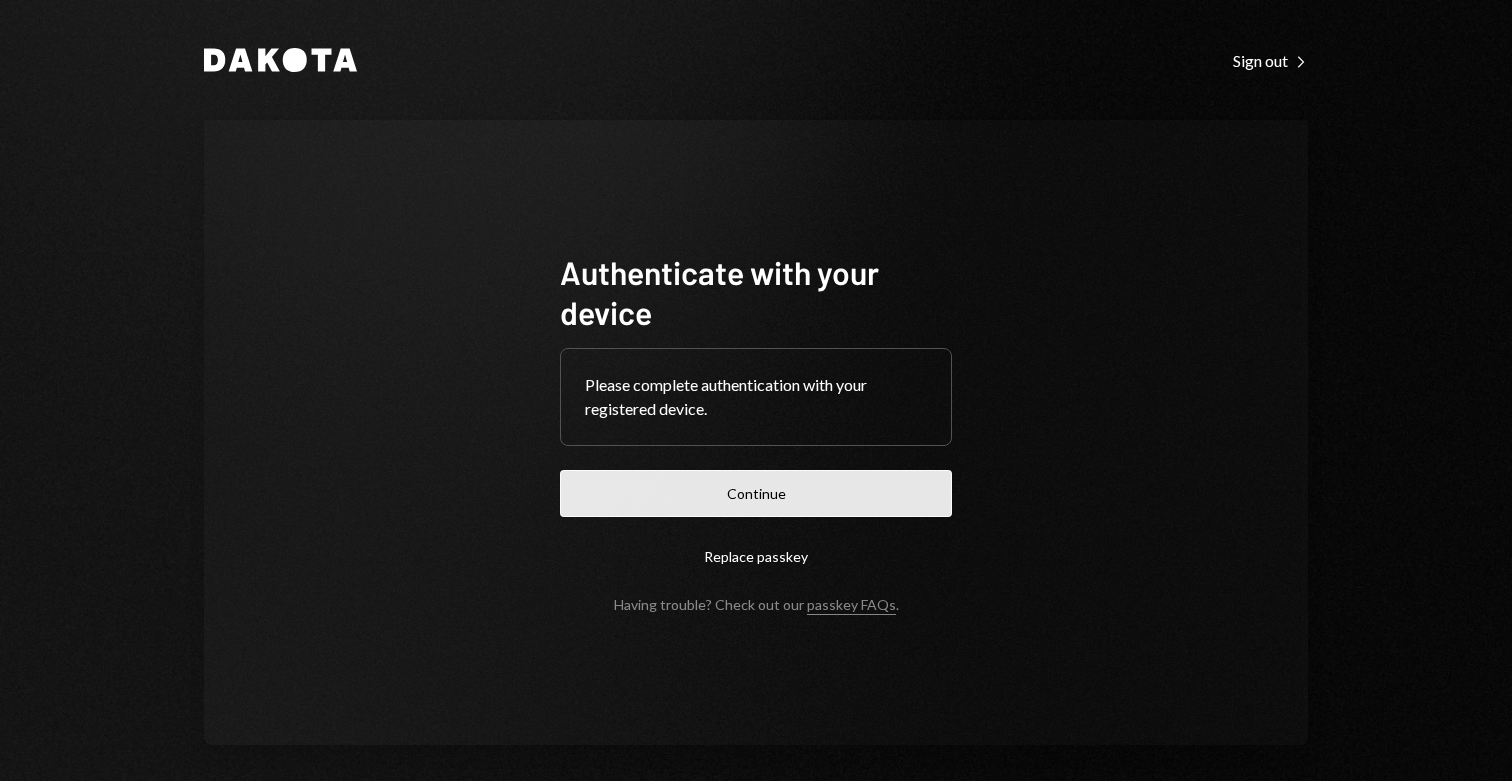 click on "Continue" at bounding box center (756, 493) 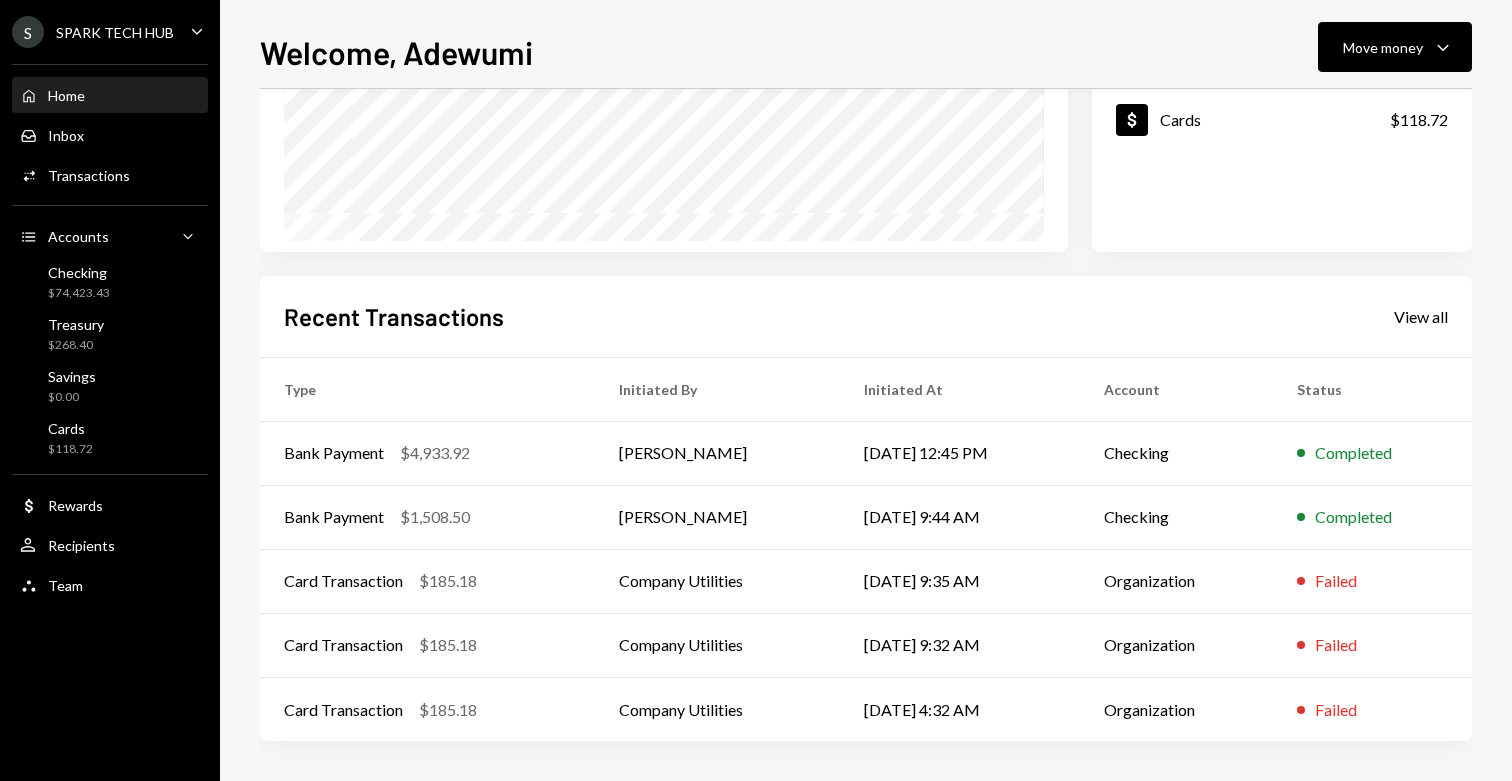 scroll, scrollTop: 0, scrollLeft: 0, axis: both 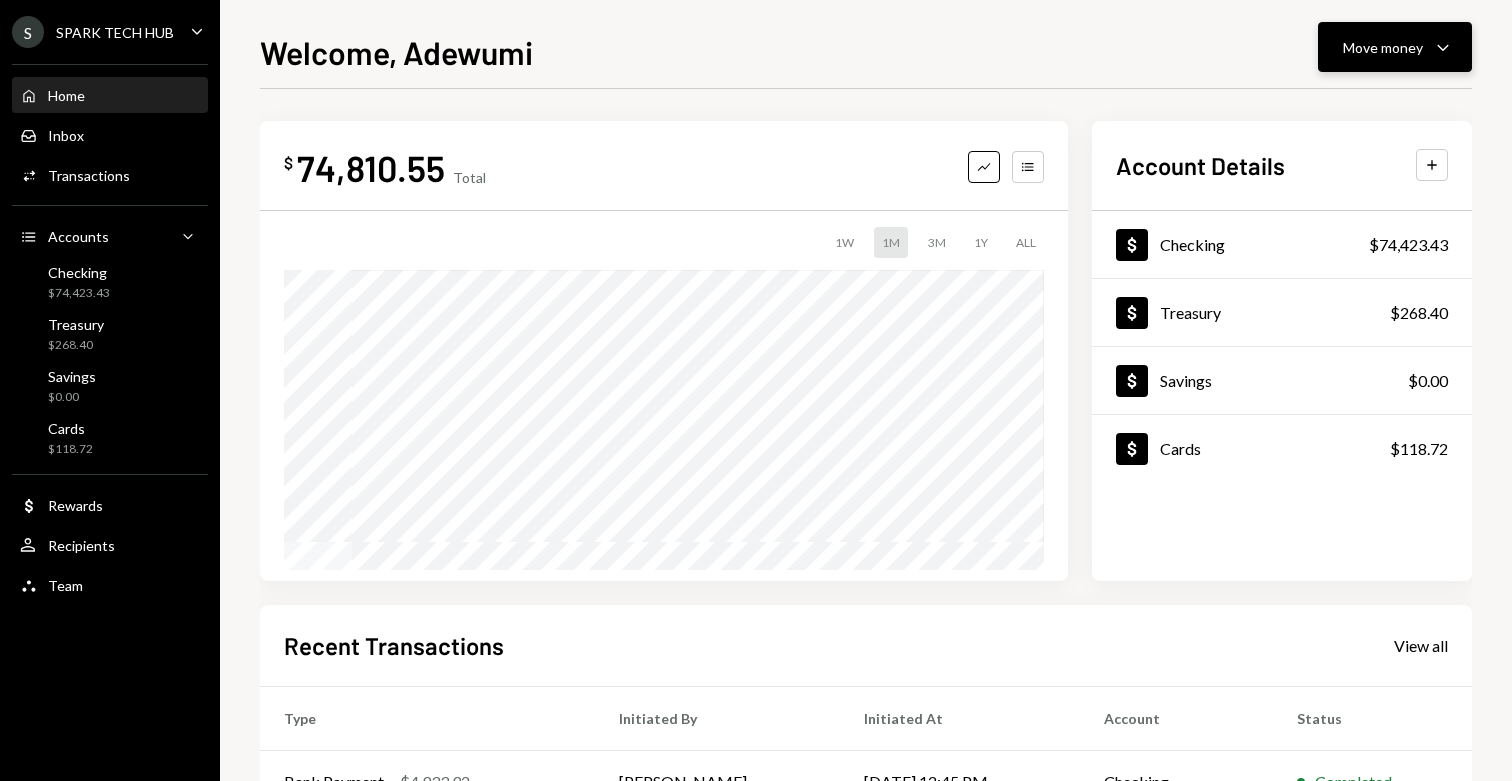 click on "Move money Caret Down" at bounding box center [1395, 47] 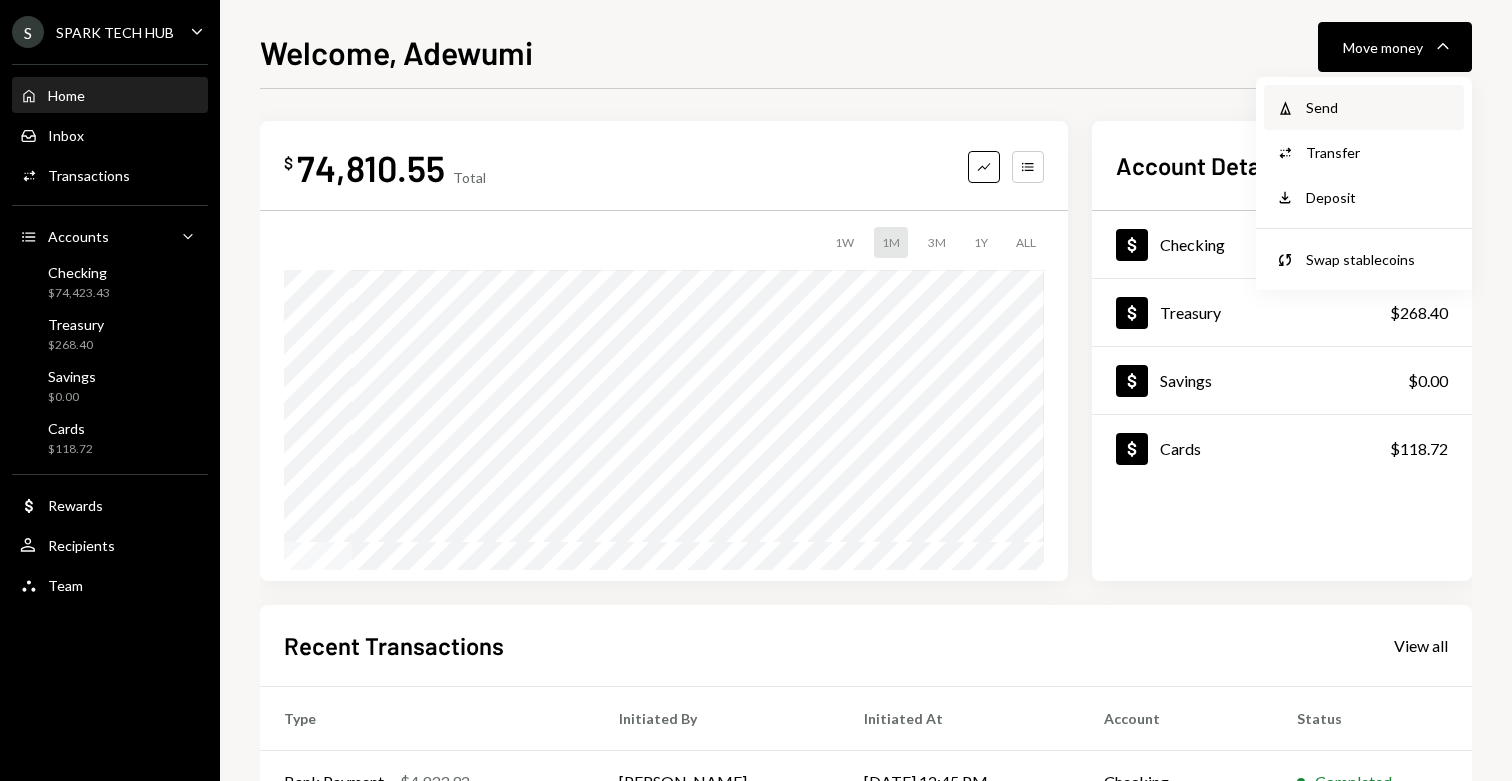 click on "Send" at bounding box center [1379, 107] 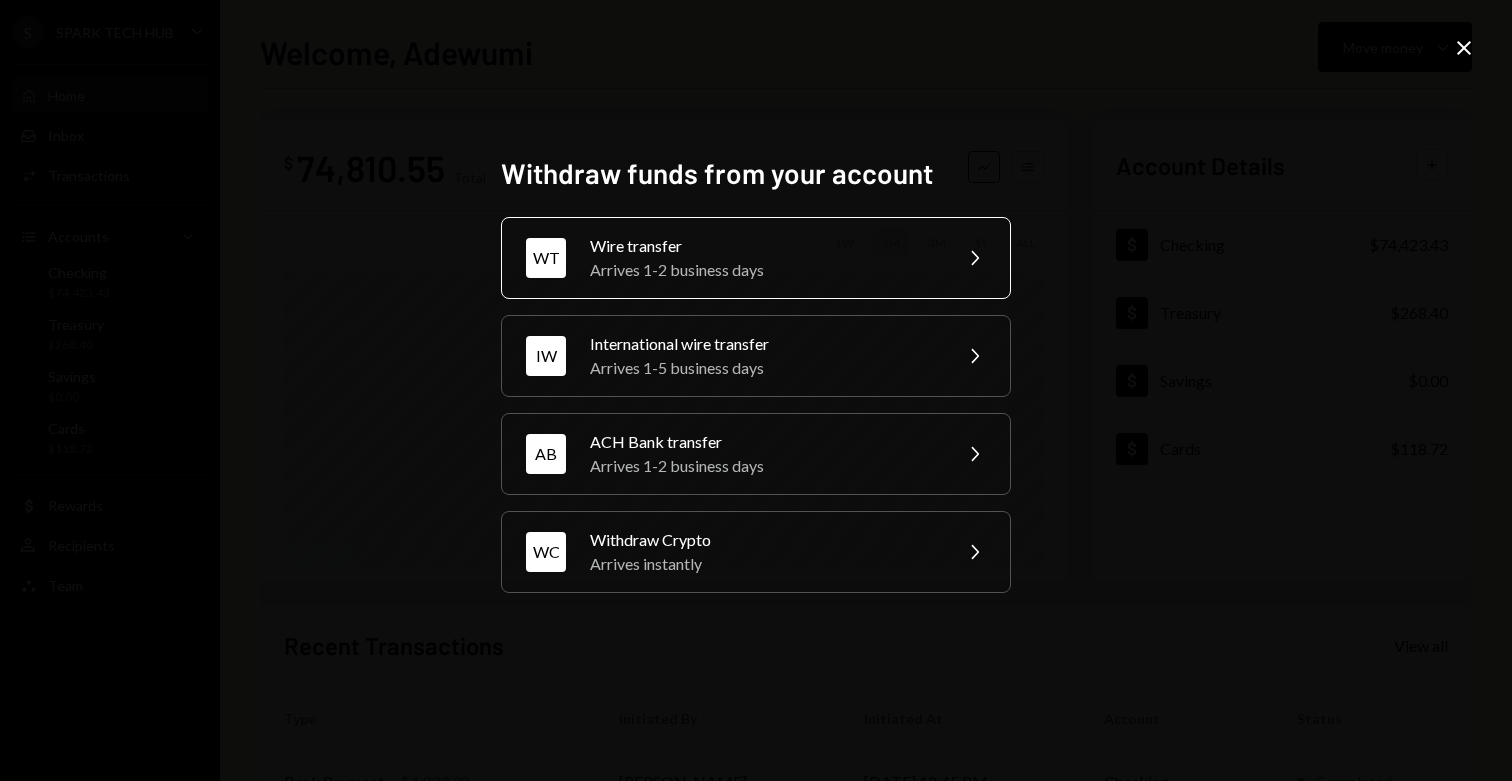 click on "Arrives 1-2 business days" at bounding box center [764, 270] 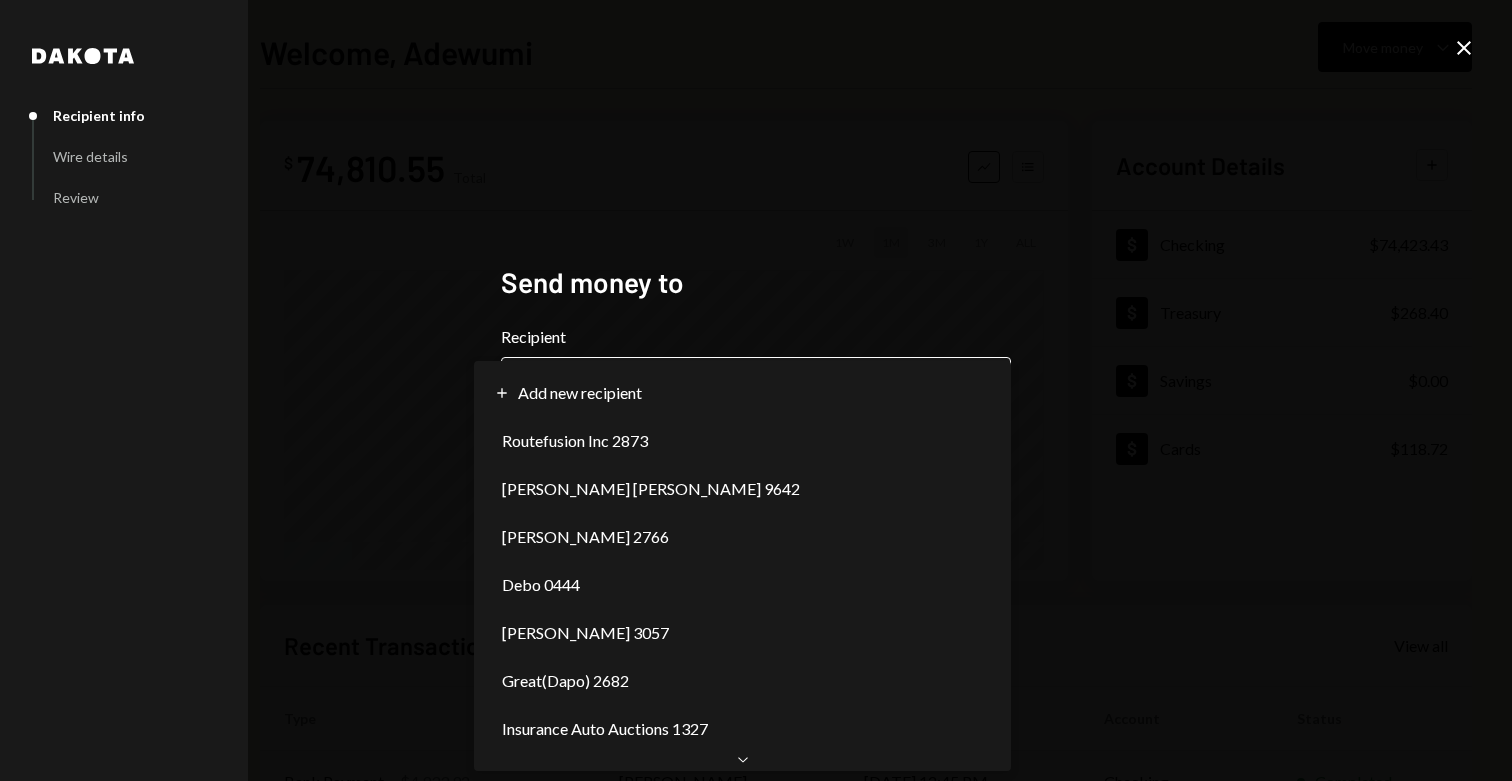 click on "**********" at bounding box center [756, 390] 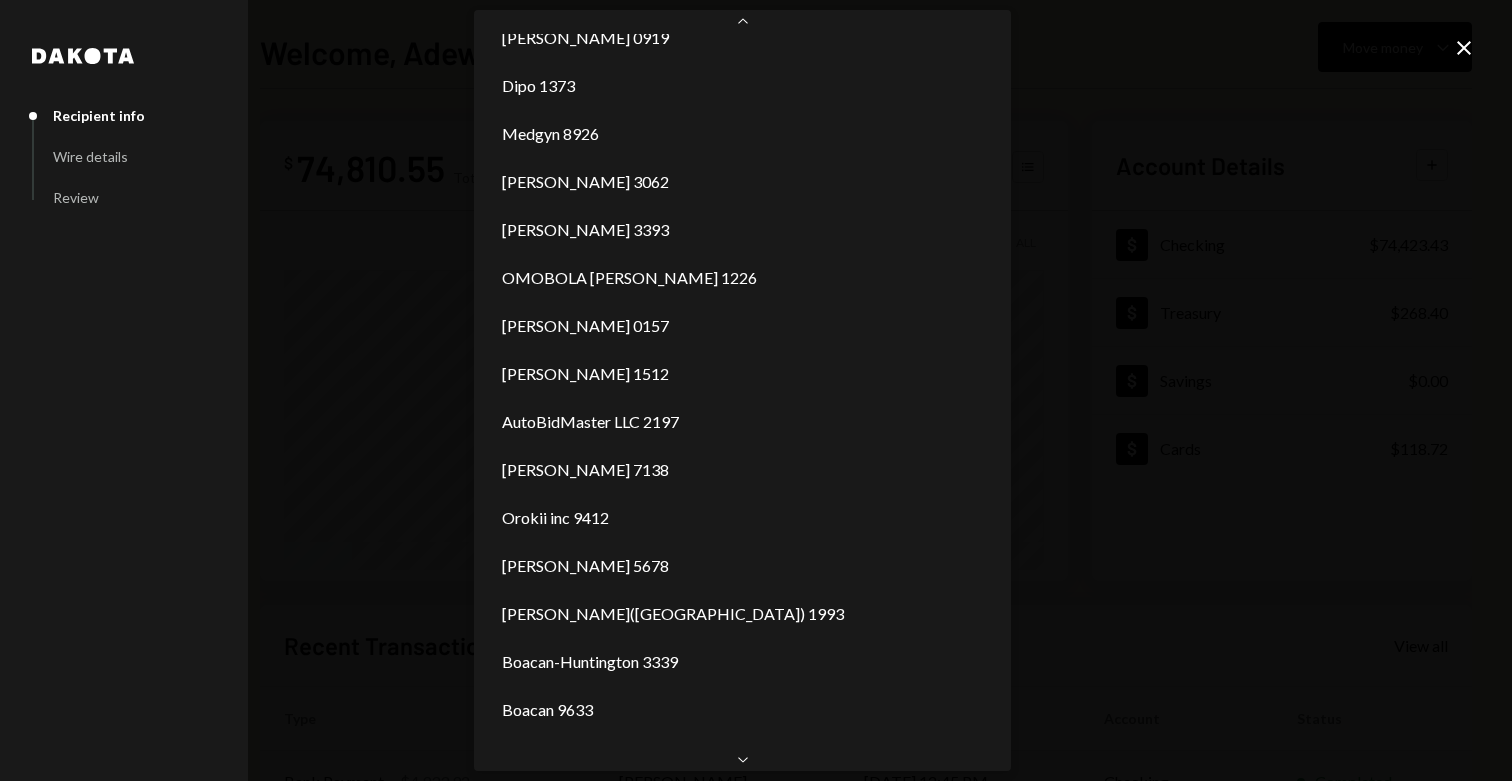 scroll, scrollTop: 555, scrollLeft: 0, axis: vertical 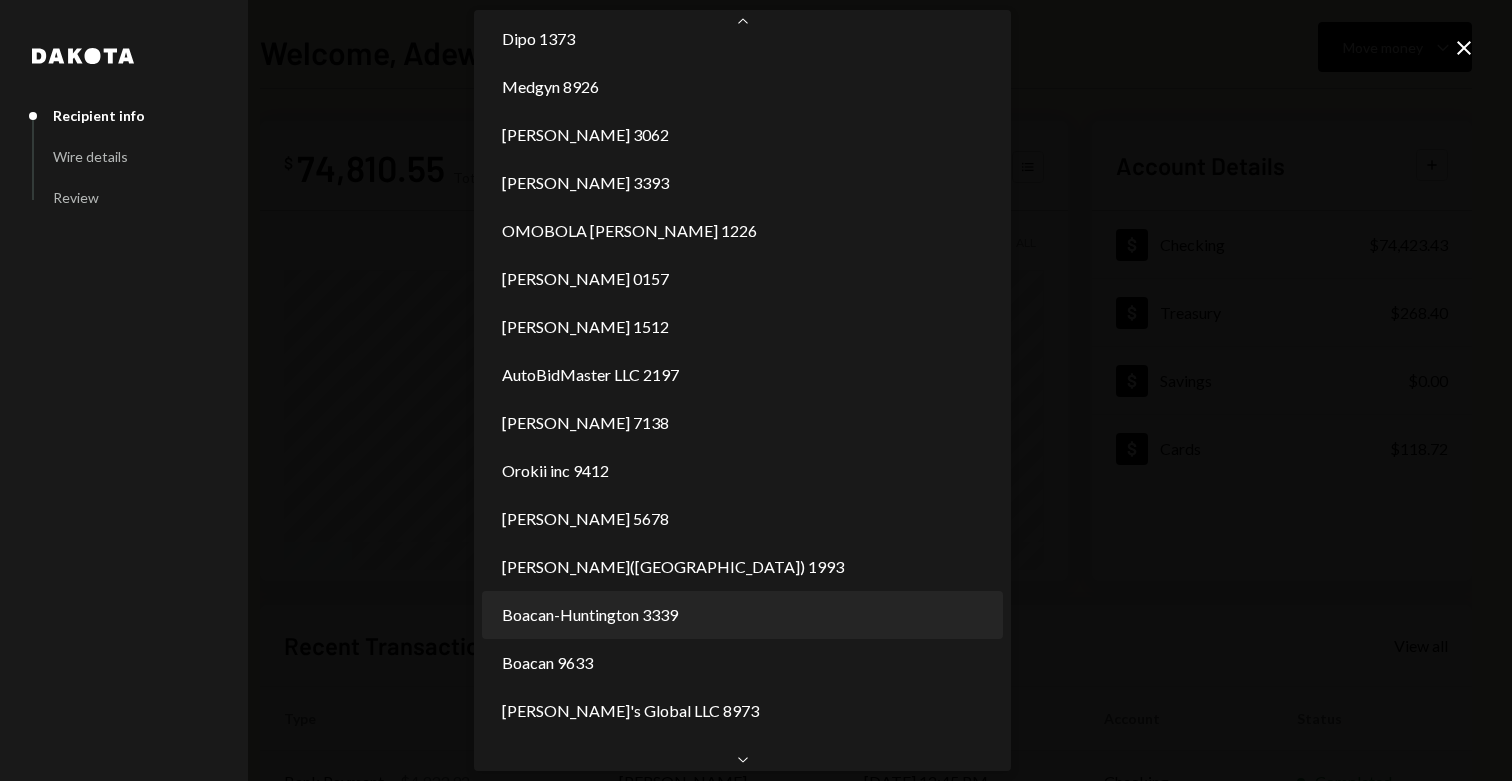 select on "**********" 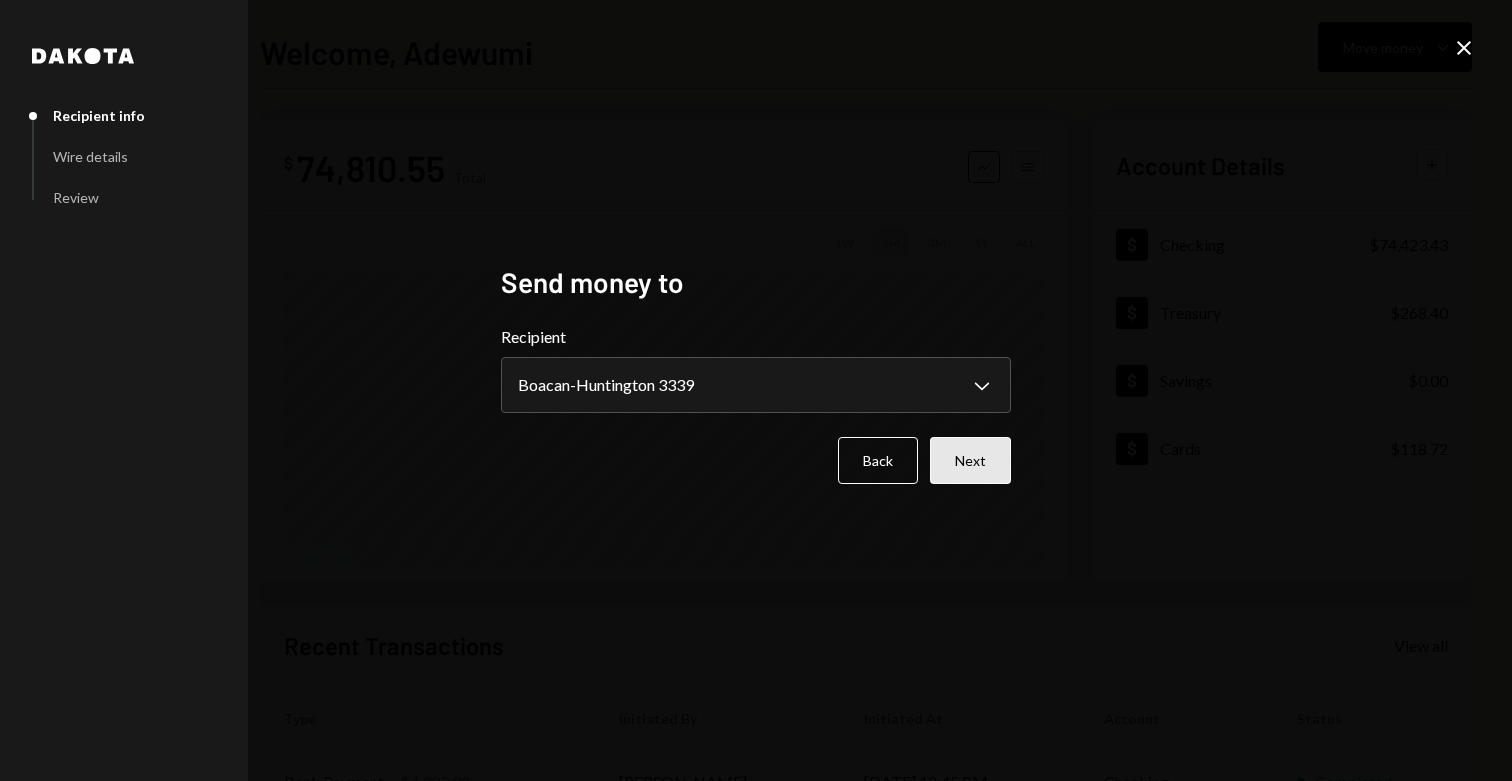 click on "Next" at bounding box center (970, 460) 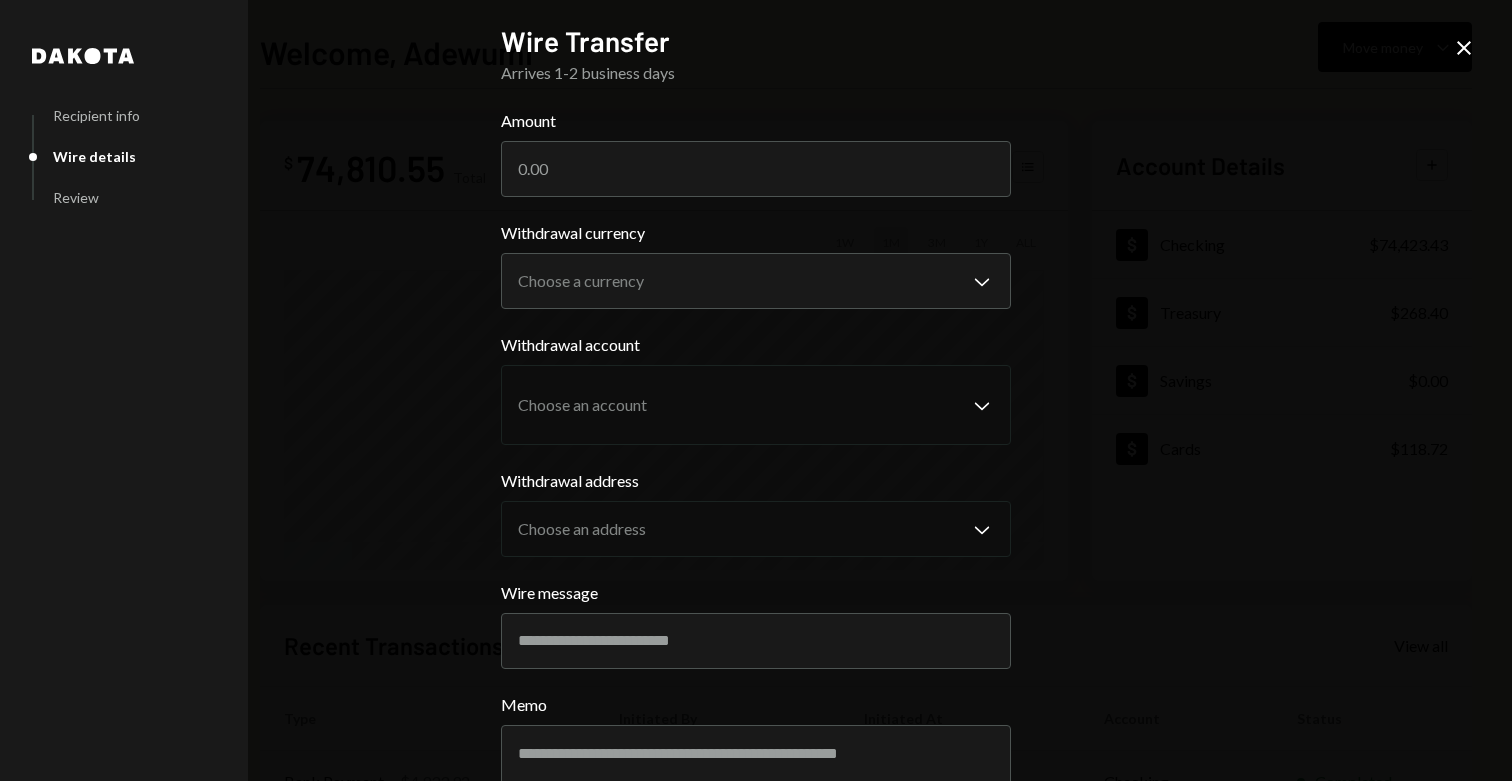 click on "**********" at bounding box center [756, 492] 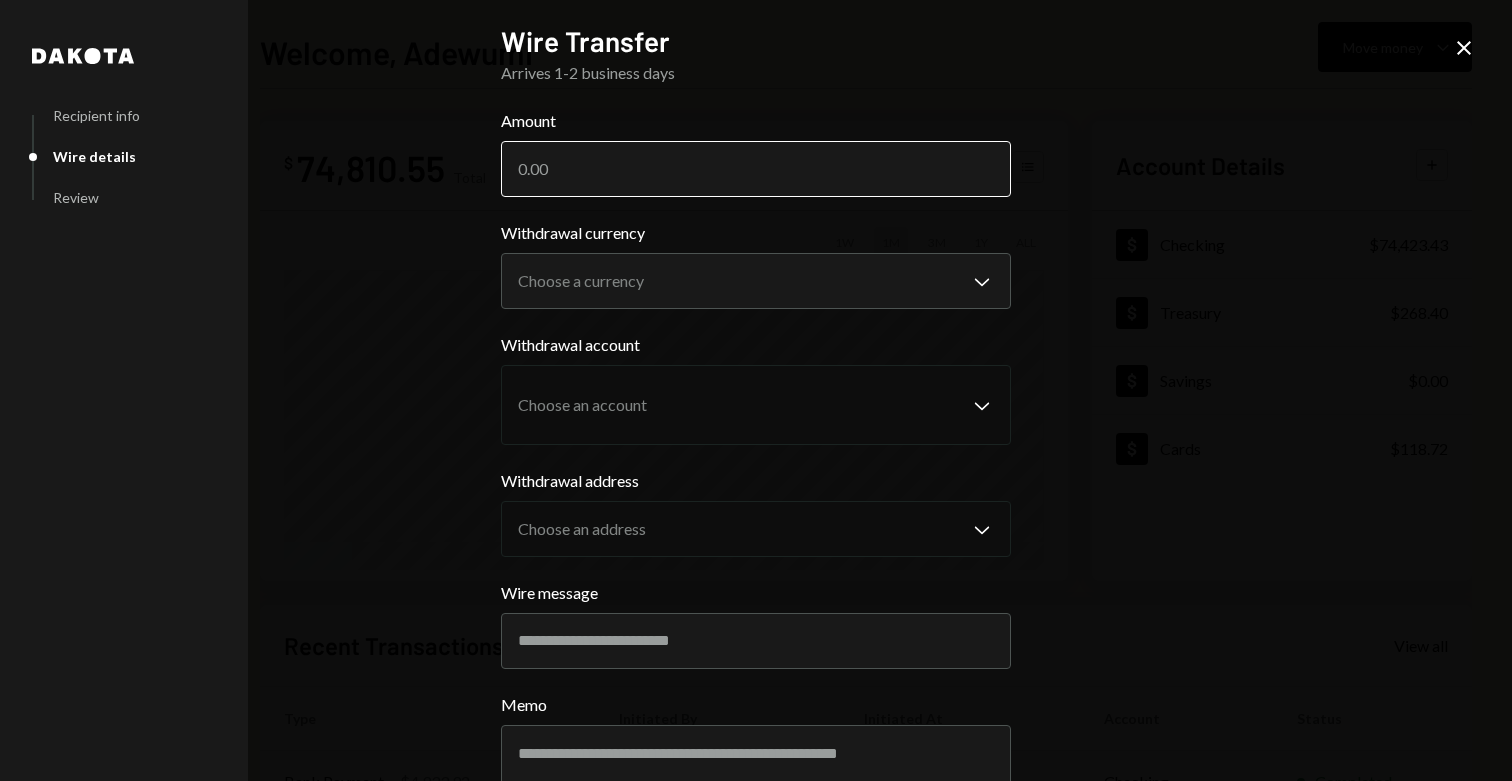click on "Amount" at bounding box center [756, 169] 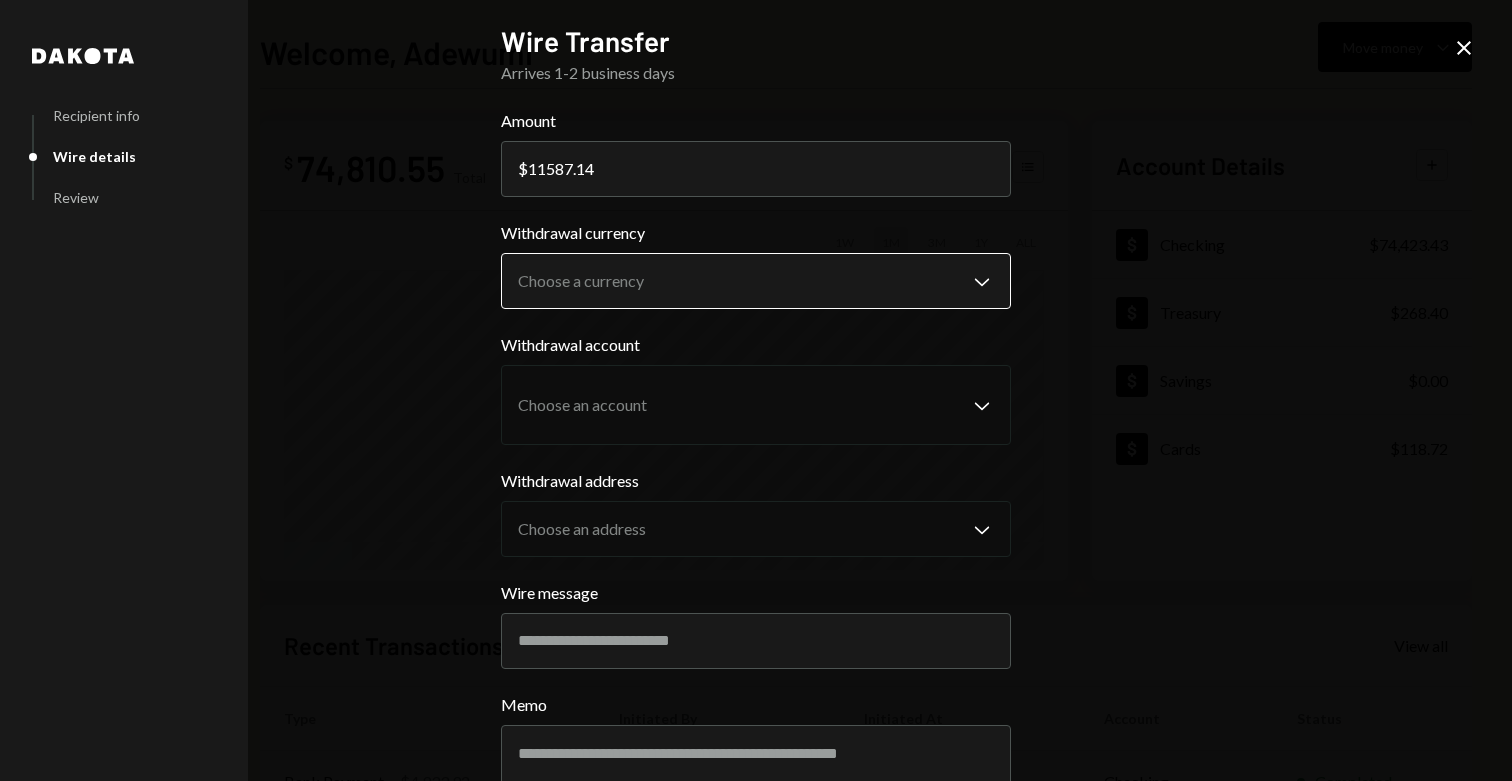 type on "11587.14" 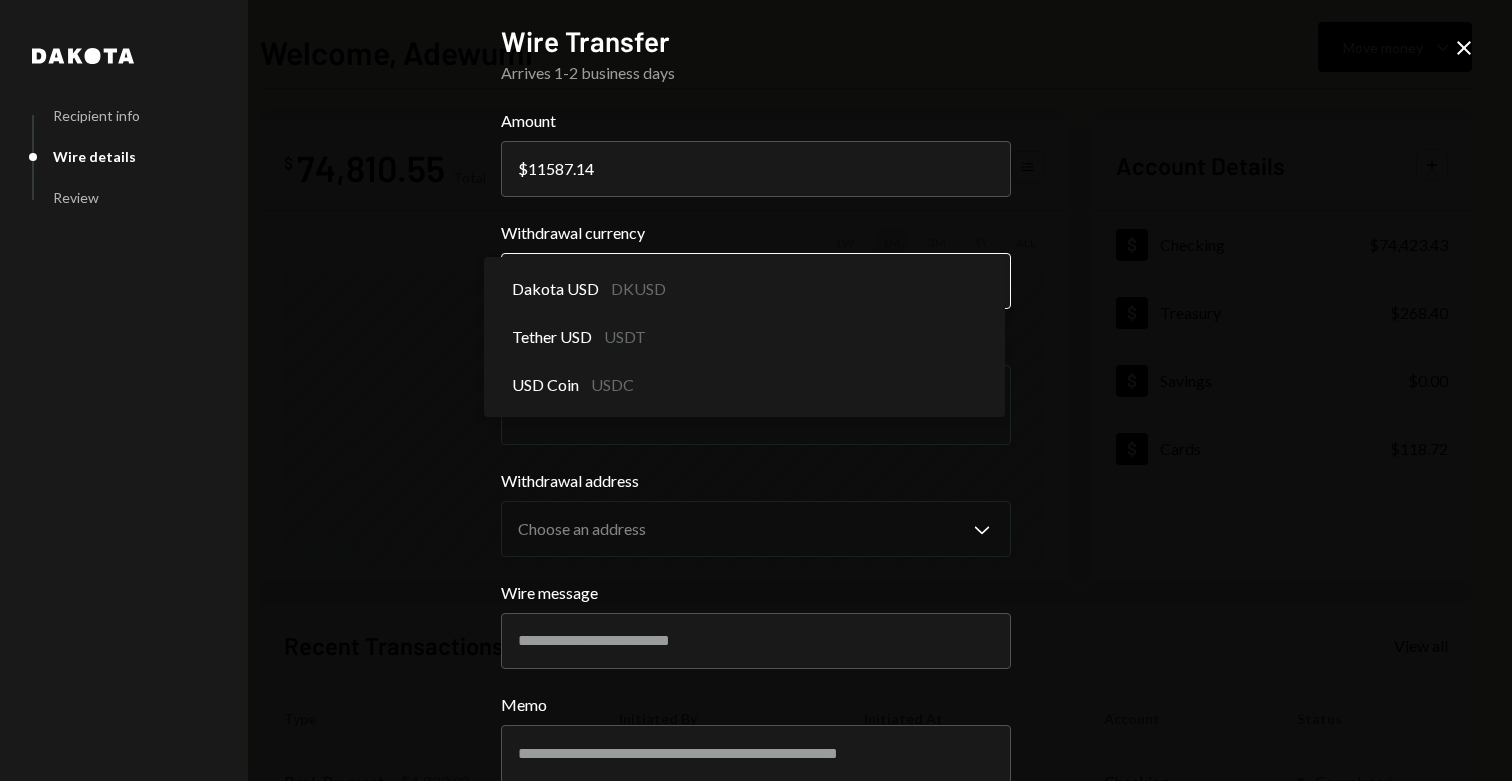 click on "S SPARK TECH HUB Caret Down Home Home Inbox Inbox Activities Transactions Accounts Accounts Caret Down Checking $74,423.43 Treasury $268.40 Savings $0.00 Cards $118.72 Dollar Rewards User Recipients Team Team Welcome, Adewumi Move money Caret Down $ 74,810.55 Total Graph Accounts 1W 1M 3M 1Y ALL Account Details Plus Dollar Checking $74,423.43 Dollar Treasury $268.40 Dollar Savings $0.00 Dollar Cards $118.72 Recent Transactions View all Type Initiated By Initiated At Account Status Bank Payment $4,933.92 [PERSON_NAME] [DATE] 12:45 PM Checking Completed Bank Payment $1,508.50 [PERSON_NAME] [DATE] 9:44 AM Checking Completed Card Transaction $185.18 Company Utilities [DATE] 9:35 AM Organization Failed Card Transaction $185.18 Company Utilities [DATE] 9:32 AM Organization Failed Card Transaction $185.18 Company Utilities [DATE] 4:32 AM Organization Failed /dashboard Dakota Recipient info Wire details Review Wire Transfer Arrives 1-2 business days Amount $ 11587.14 Withdrawal currency Choose a currency" at bounding box center (756, 390) 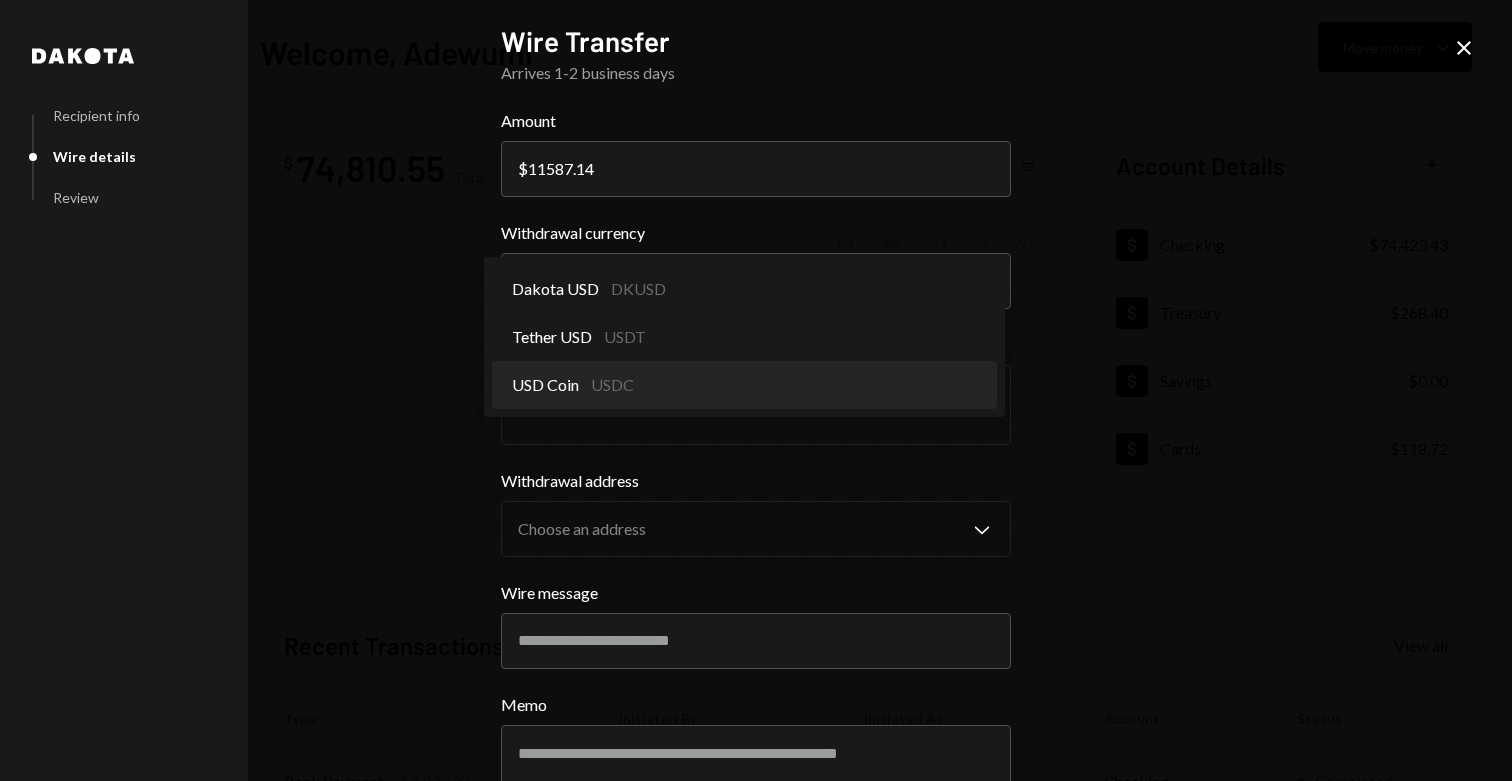 select on "****" 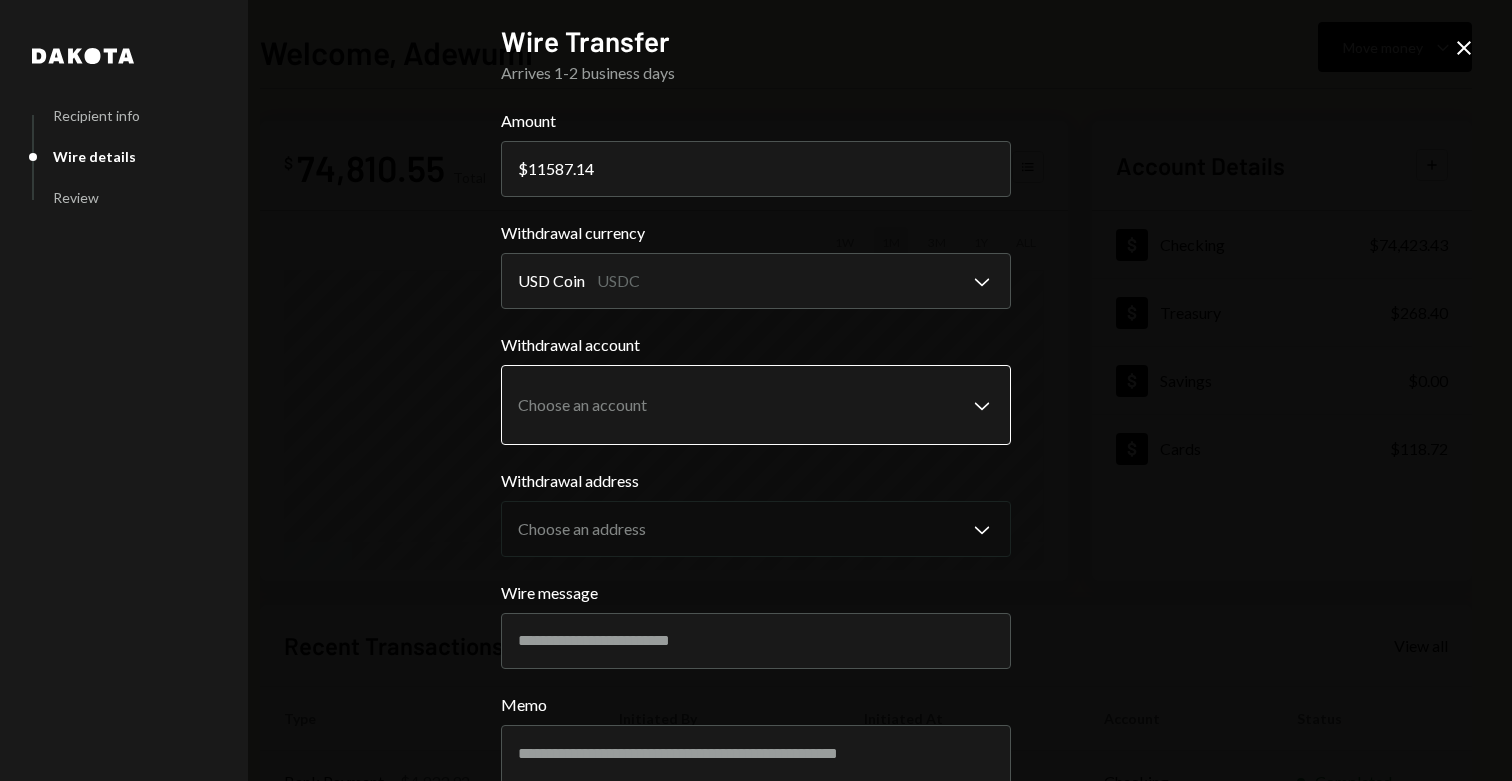 click on "S SPARK TECH HUB Caret Down Home Home Inbox Inbox Activities Transactions Accounts Accounts Caret Down Checking $74,423.43 Treasury $268.40 Savings $0.00 Cards $118.72 Dollar Rewards User Recipients Team Team Welcome, Adewumi Move money Caret Down $ 74,810.55 Total Graph Accounts 1W 1M 3M 1Y ALL Account Details Plus Dollar Checking $74,423.43 Dollar Treasury $268.40 Dollar Savings $0.00 Dollar Cards $118.72 Recent Transactions View all Type Initiated By Initiated At Account Status Bank Payment $4,933.92 [PERSON_NAME] [DATE] 12:45 PM Checking Completed Bank Payment $1,508.50 [PERSON_NAME] [DATE] 9:44 AM Checking Completed Card Transaction $185.18 Company Utilities [DATE] 9:35 AM Organization Failed Card Transaction $185.18 Company Utilities [DATE] 9:32 AM Organization Failed Card Transaction $185.18 Company Utilities [DATE] 4:32 AM Organization Failed /dashboard Dakota Recipient info Wire details Review Wire Transfer Arrives 1-2 business days Amount $ 11587.14 Withdrawal currency USD Coin USDC Memo" at bounding box center (756, 390) 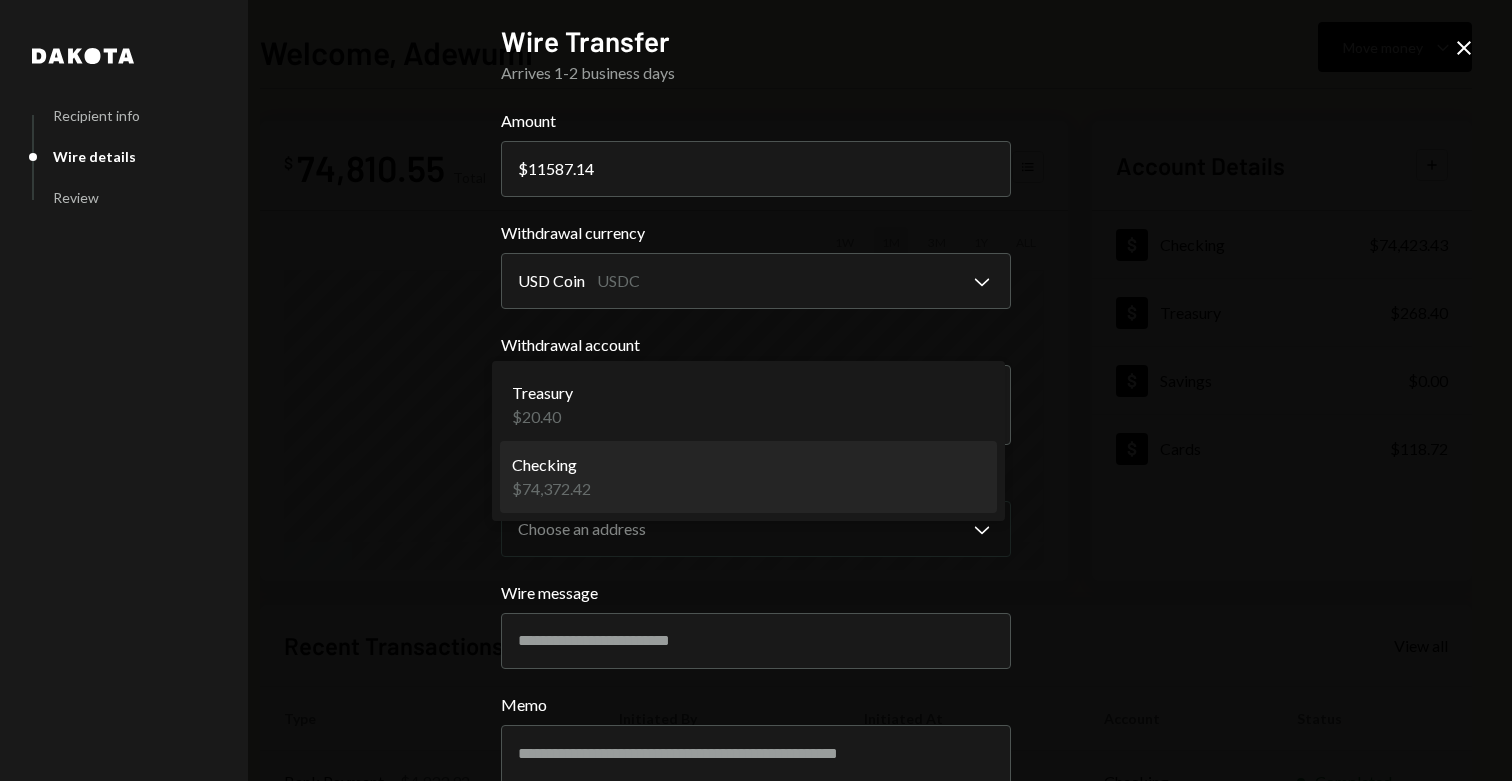select on "**********" 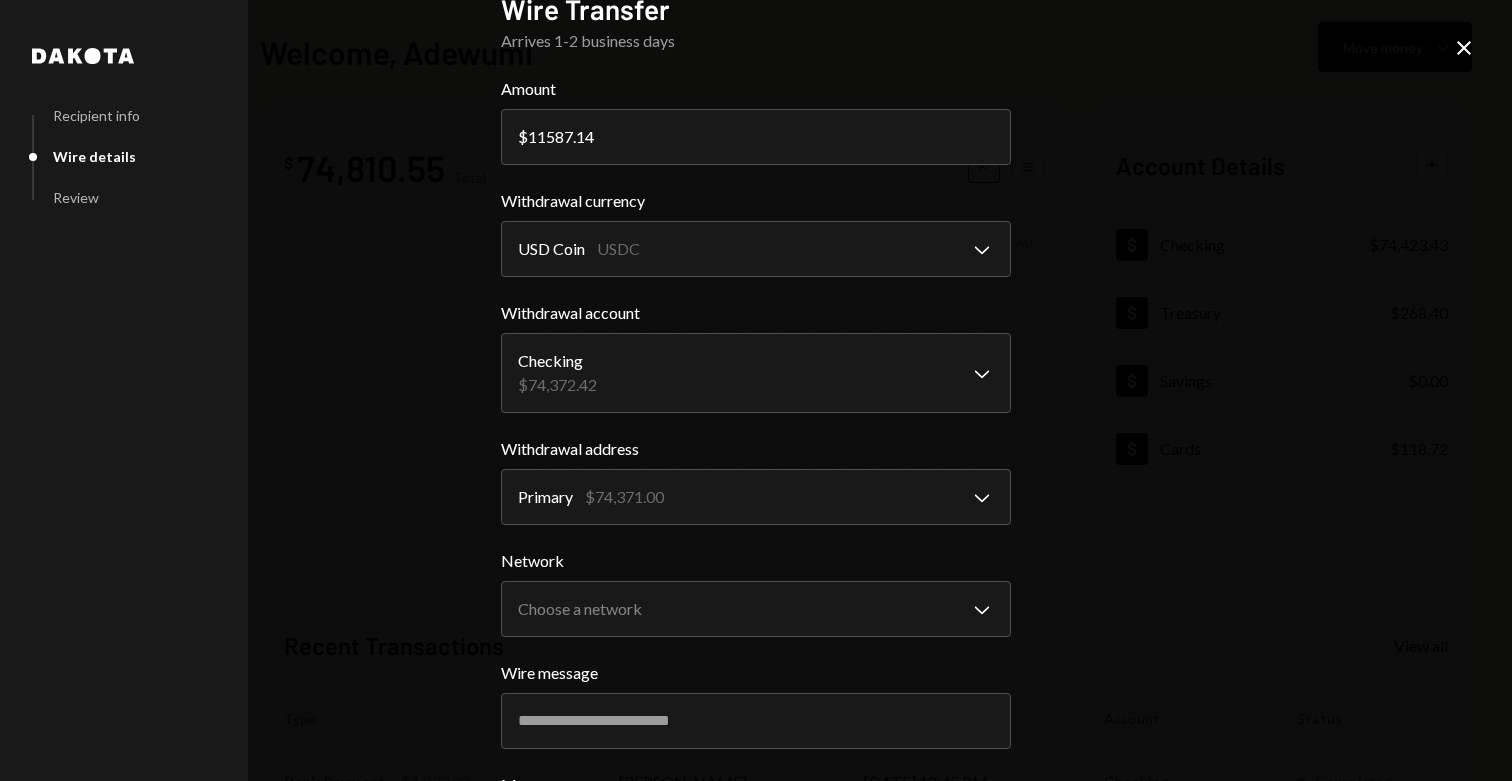 scroll, scrollTop: 49, scrollLeft: 0, axis: vertical 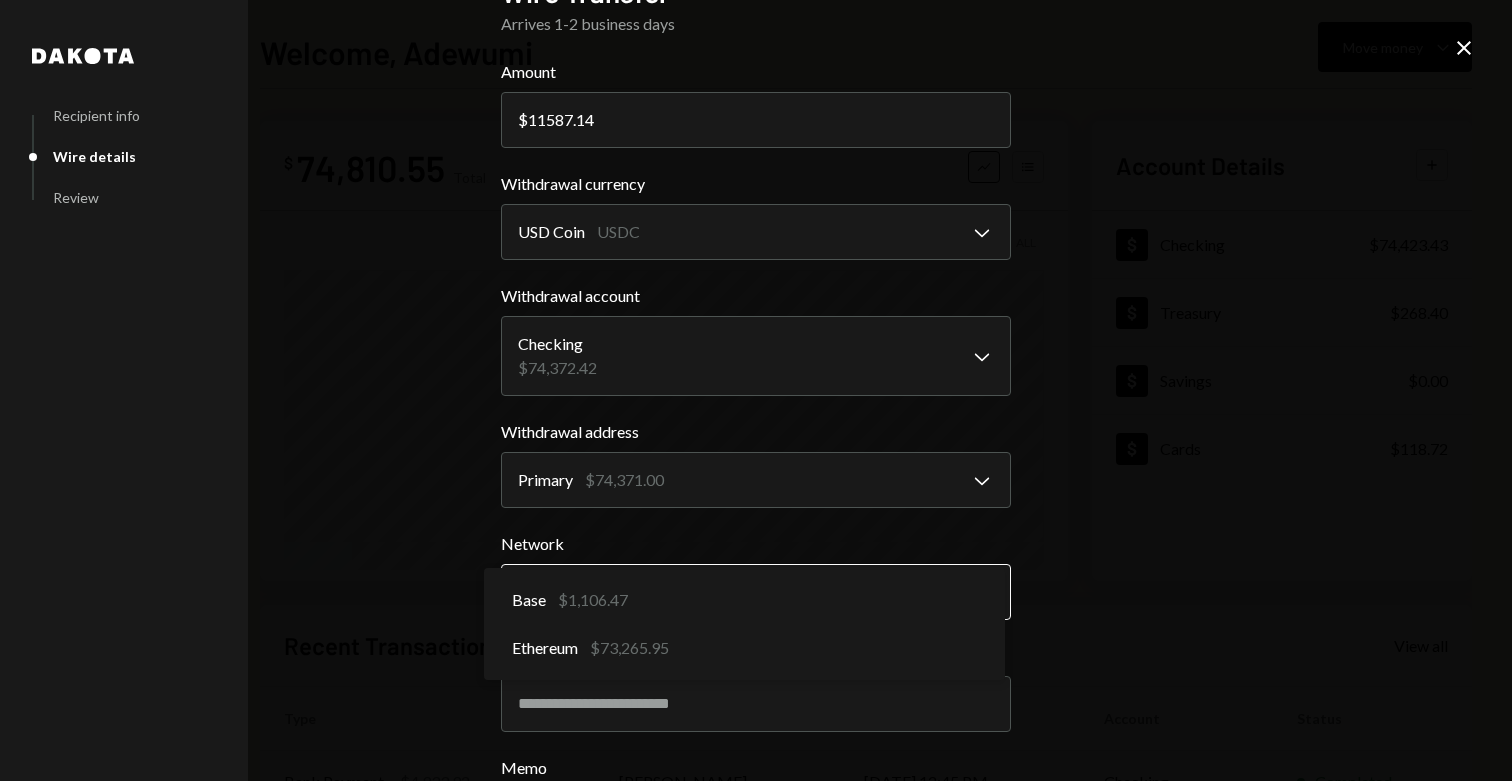 click on "S SPARK TECH HUB Caret Down Home Home Inbox Inbox Activities Transactions Accounts Accounts Caret Down Checking $74,423.43 Treasury $268.40 Savings $0.00 Cards $118.72 Dollar Rewards User Recipients Team Team Welcome, Adewumi Move money Caret Down $ 74,810.55 Total Graph Accounts 1W 1M 3M 1Y ALL Account Details Plus Dollar Checking $74,423.43 Dollar Treasury $268.40 Dollar Savings $0.00 Dollar Cards $118.72 Recent Transactions View all Type Initiated By Initiated At Account Status Bank Payment $4,933.92 [PERSON_NAME] [DATE] 12:45 PM Checking Completed Bank Payment $1,508.50 [PERSON_NAME] [DATE] 9:44 AM Checking Completed Card Transaction $185.18 Company Utilities [DATE] 9:35 AM Organization Failed Card Transaction $185.18 Company Utilities [DATE] 9:32 AM Organization Failed Card Transaction $185.18 Company Utilities [DATE] 4:32 AM Organization Failed /dashboard Dakota Recipient info Wire details Review Wire Transfer Arrives 1-2 business days Amount $ 11587.14 Withdrawal currency USD Coin USDC ****" at bounding box center (756, 390) 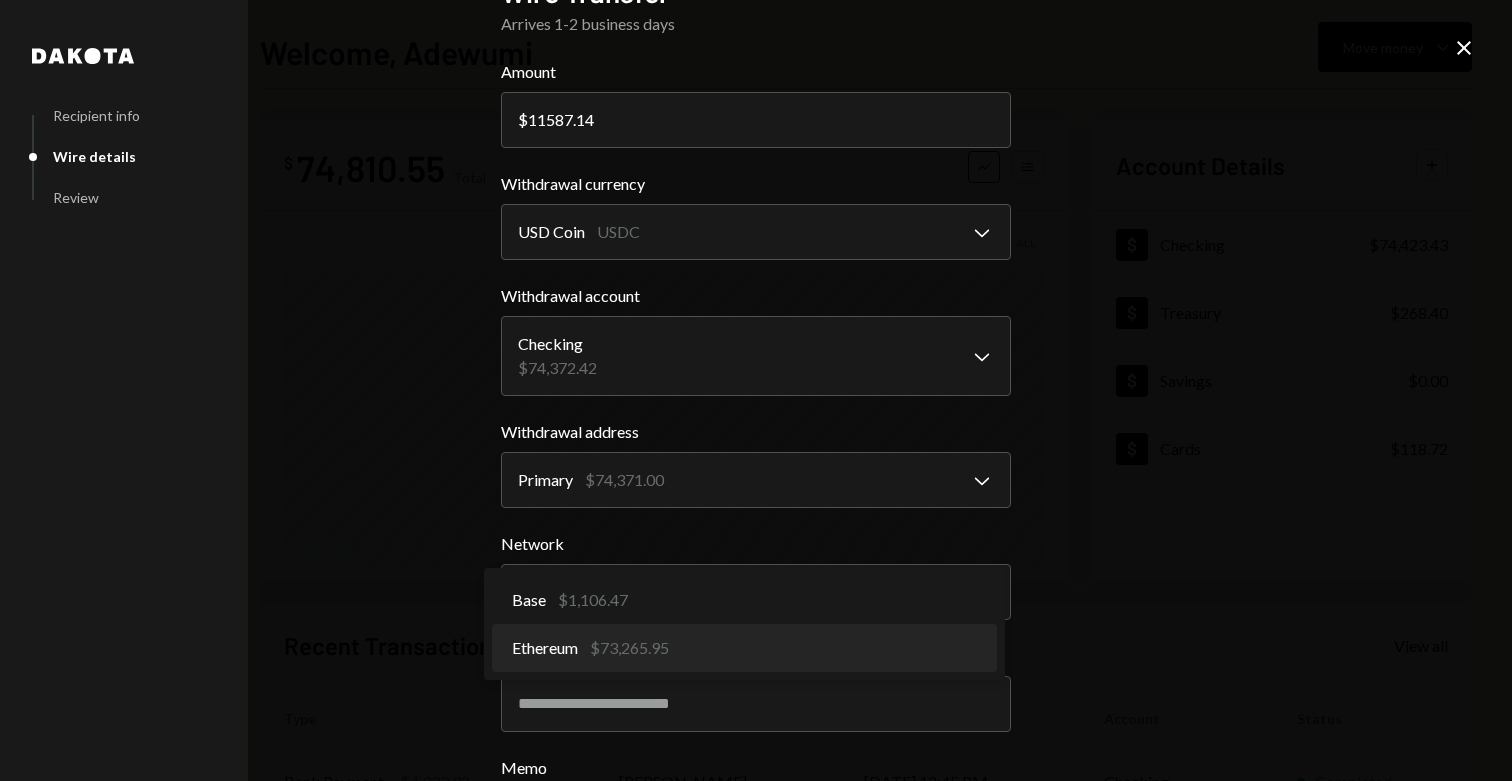 select on "**********" 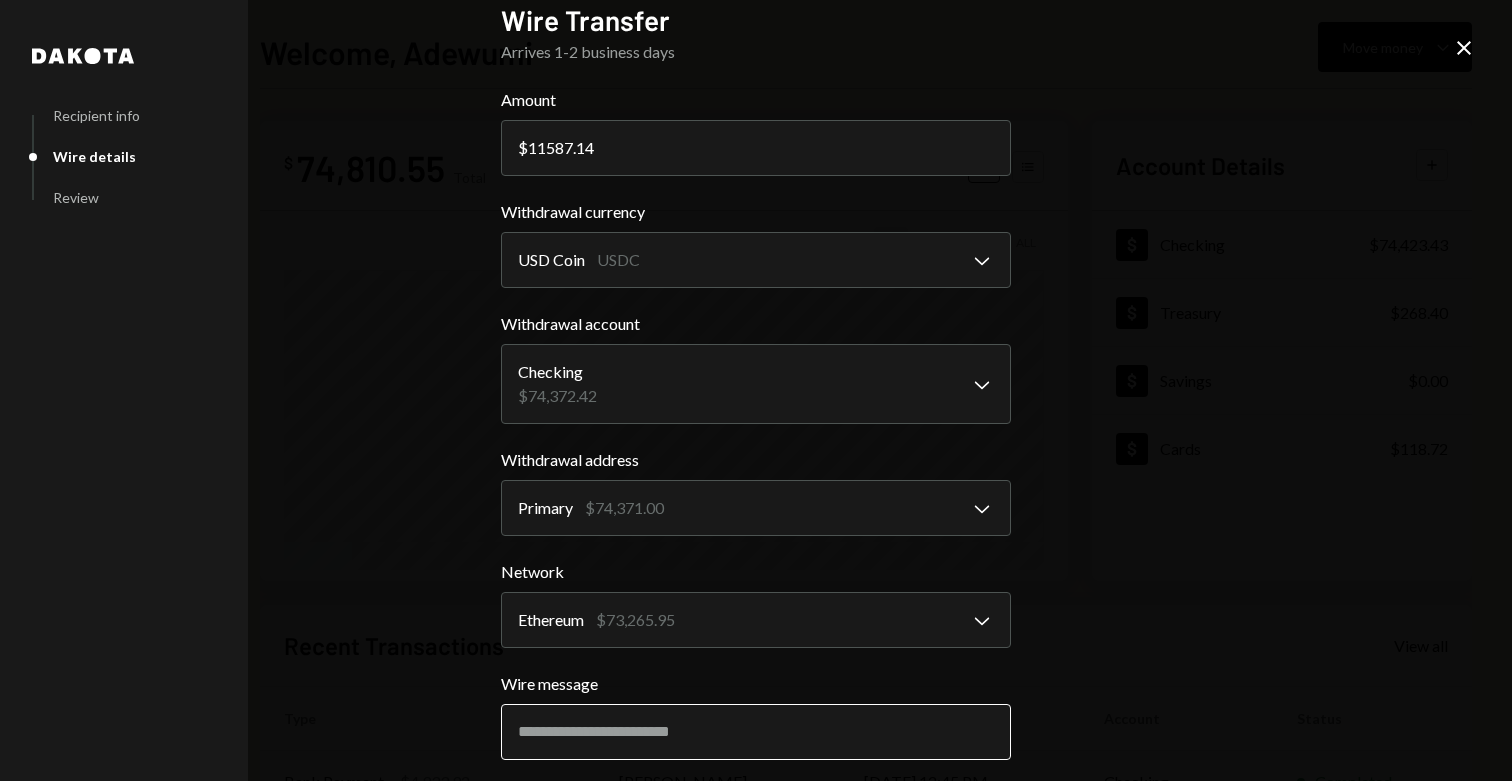 scroll, scrollTop: 0, scrollLeft: 0, axis: both 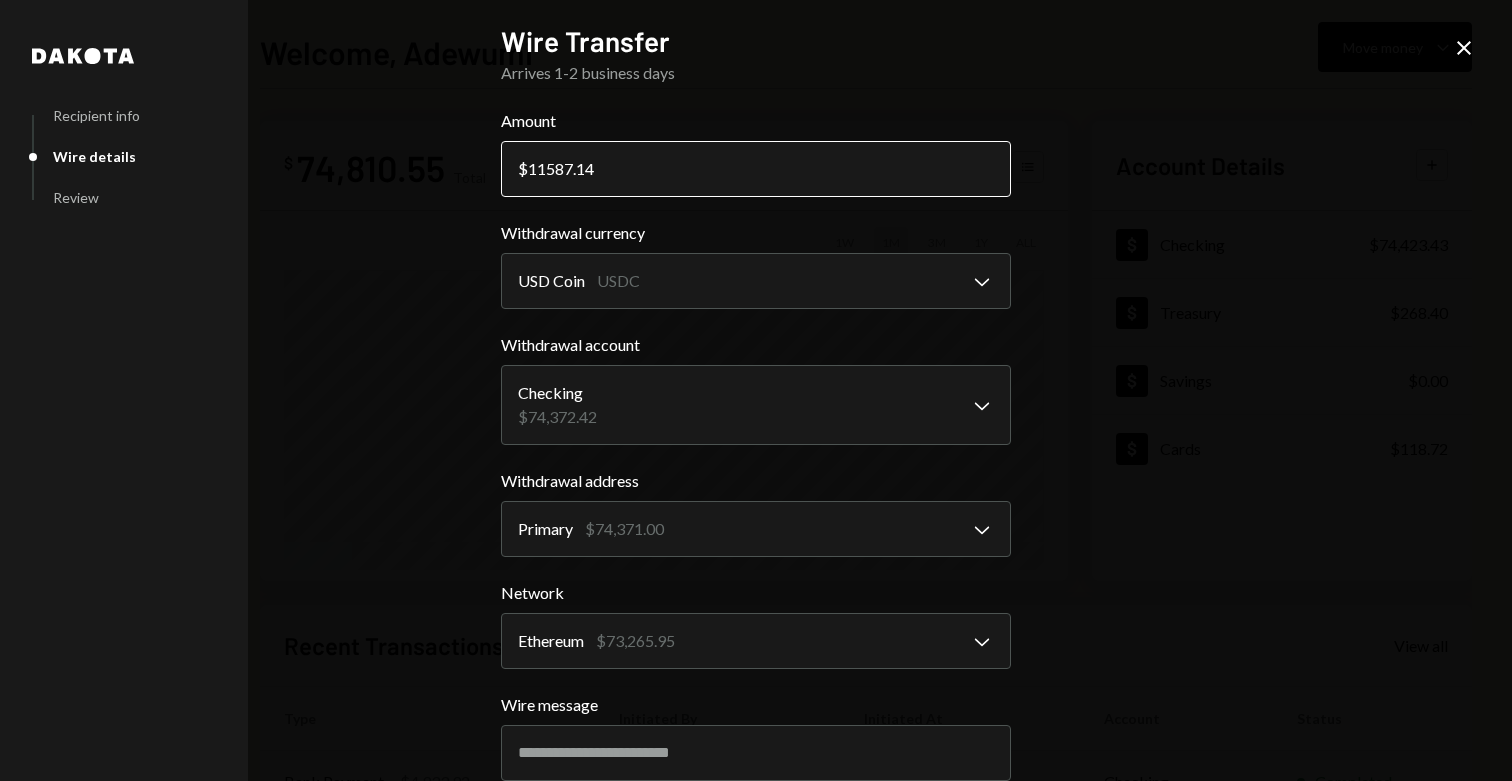 click on "11587.14" at bounding box center (756, 169) 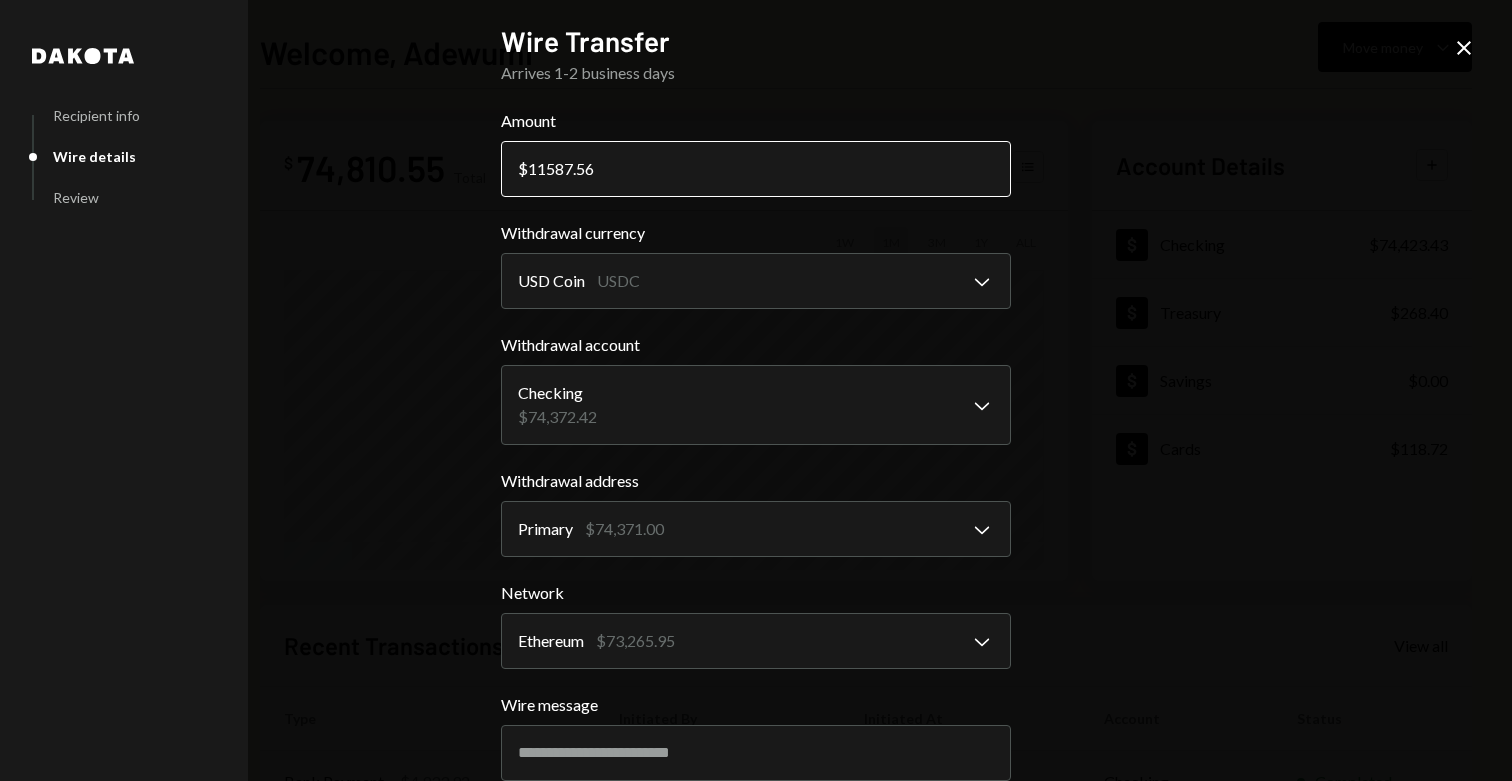 click on "11587.56" at bounding box center [756, 169] 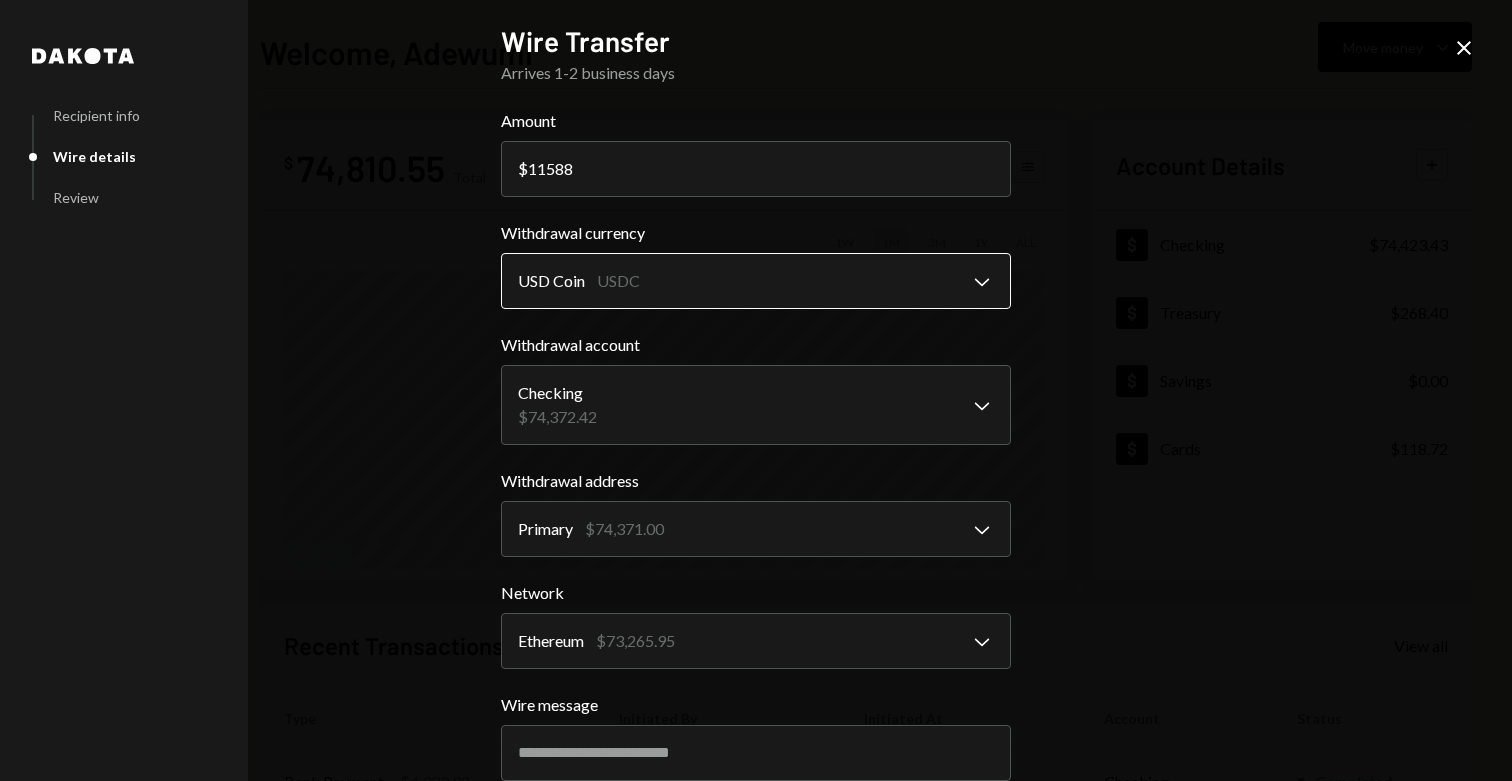 type on "11588" 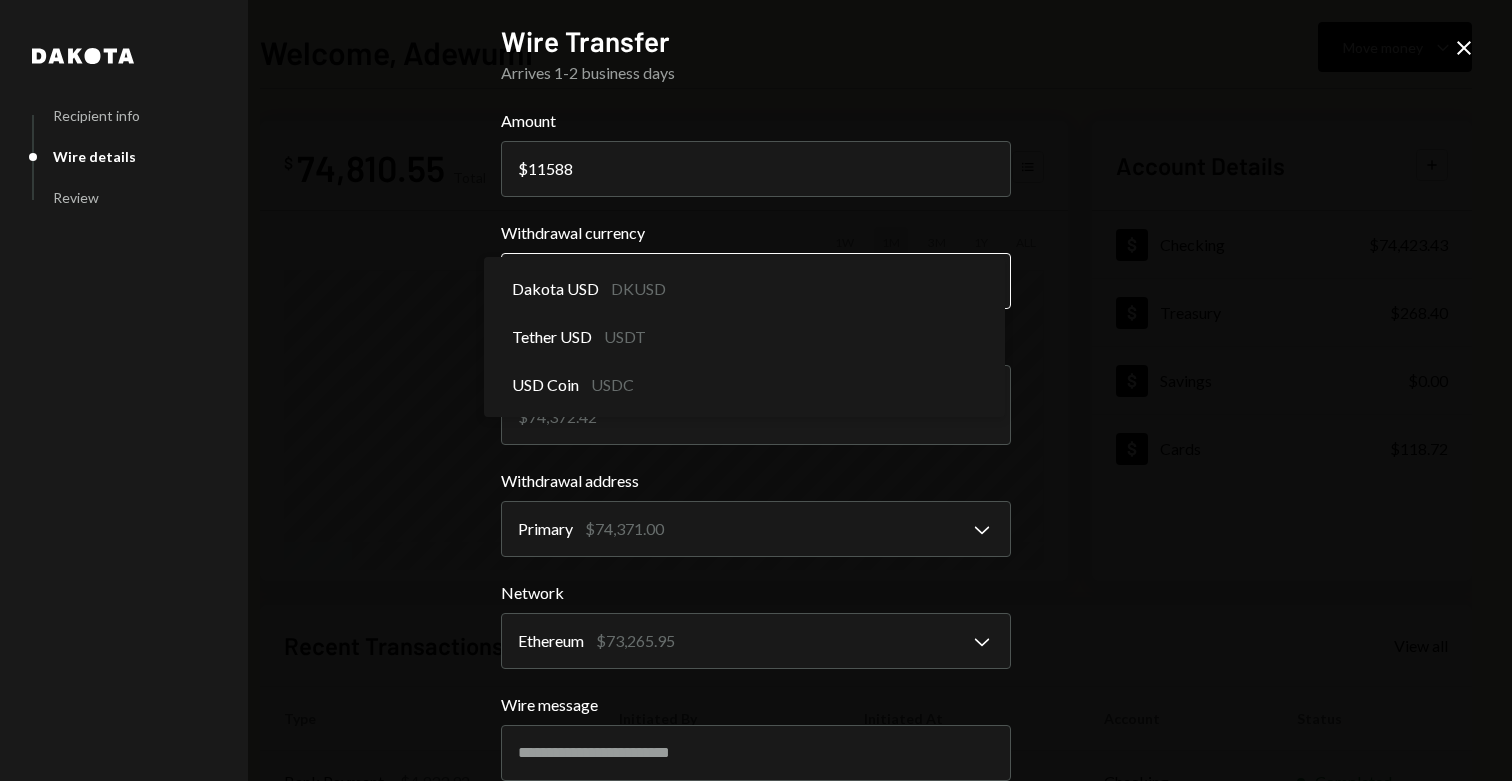 click on "S SPARK TECH HUB Caret Down Home Home Inbox Inbox Activities Transactions Accounts Accounts Caret Down Checking $74,423.43 Treasury $268.40 Savings $0.00 Cards $118.72 Dollar Rewards User Recipients Team Team Welcome, Adewumi Move money Caret Down $ 74,810.55 Total Graph Accounts 1W 1M 3M 1Y ALL Account Details Plus Dollar Checking $74,423.43 Dollar Treasury $268.40 Dollar Savings $0.00 Dollar Cards $118.72 Recent Transactions View all Type Initiated By Initiated At Account Status Bank Payment $4,933.92 [PERSON_NAME] [DATE] 12:45 PM Checking Completed Bank Payment $1,508.50 [PERSON_NAME] [DATE] 9:44 AM Checking Completed Card Transaction $185.18 Company Utilities [DATE] 9:35 AM Organization Failed Card Transaction $185.18 Company Utilities [DATE] 9:32 AM Organization Failed Card Transaction $185.18 Company Utilities [DATE] 4:32 AM Organization Failed /dashboard Dakota Recipient info Wire details Review Wire Transfer Arrives 1-2 business days Amount $ 11588 Withdrawal currency USD Coin USDC Primary" at bounding box center [756, 390] 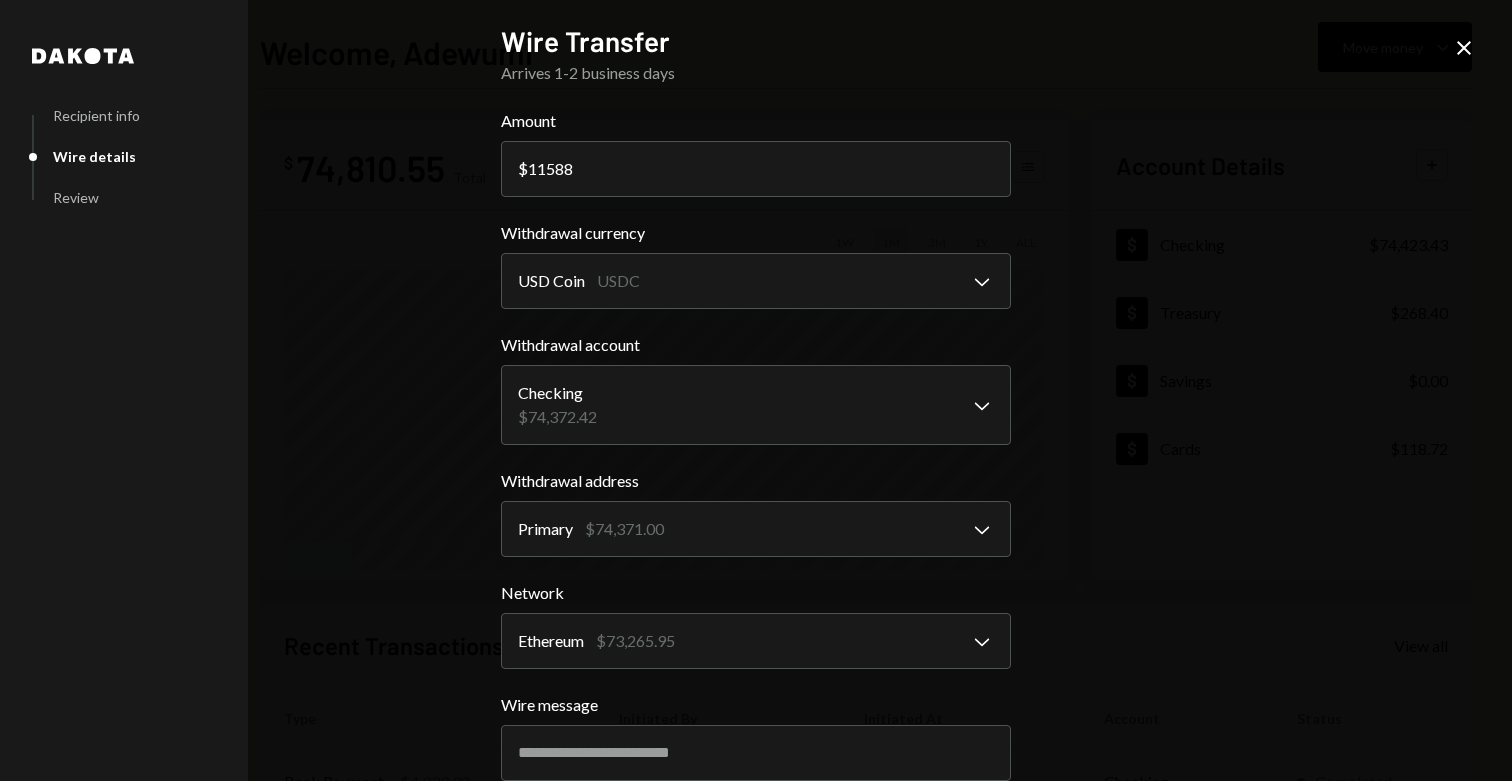 click on "S SPARK TECH HUB Caret Down Home Home Inbox Inbox Activities Transactions Accounts Accounts Caret Down Checking $74,423.43 Treasury $268.40 Savings $0.00 Cards $118.72 Dollar Rewards User Recipients Team Team Welcome, Adewumi Move money Caret Down $ 74,810.55 Total Graph Accounts 1W 1M 3M 1Y ALL Account Details Plus Dollar Checking $74,423.43 Dollar Treasury $268.40 Dollar Savings $0.00 Dollar Cards $118.72 Recent Transactions View all Type Initiated By Initiated At Account Status Bank Payment $4,933.92 [PERSON_NAME] [DATE] 12:45 PM Checking Completed Bank Payment $1,508.50 [PERSON_NAME] [DATE] 9:44 AM Checking Completed Card Transaction $185.18 Company Utilities [DATE] 9:35 AM Organization Failed Card Transaction $185.18 Company Utilities [DATE] 9:32 AM Organization Failed Card Transaction $185.18 Company Utilities [DATE] 4:32 AM Organization Failed /dashboard Dakota Recipient info Wire details Review Wire Transfer Arrives 1-2 business days Amount $ 11588 Withdrawal currency USD Coin USDC Primary" at bounding box center (756, 390) 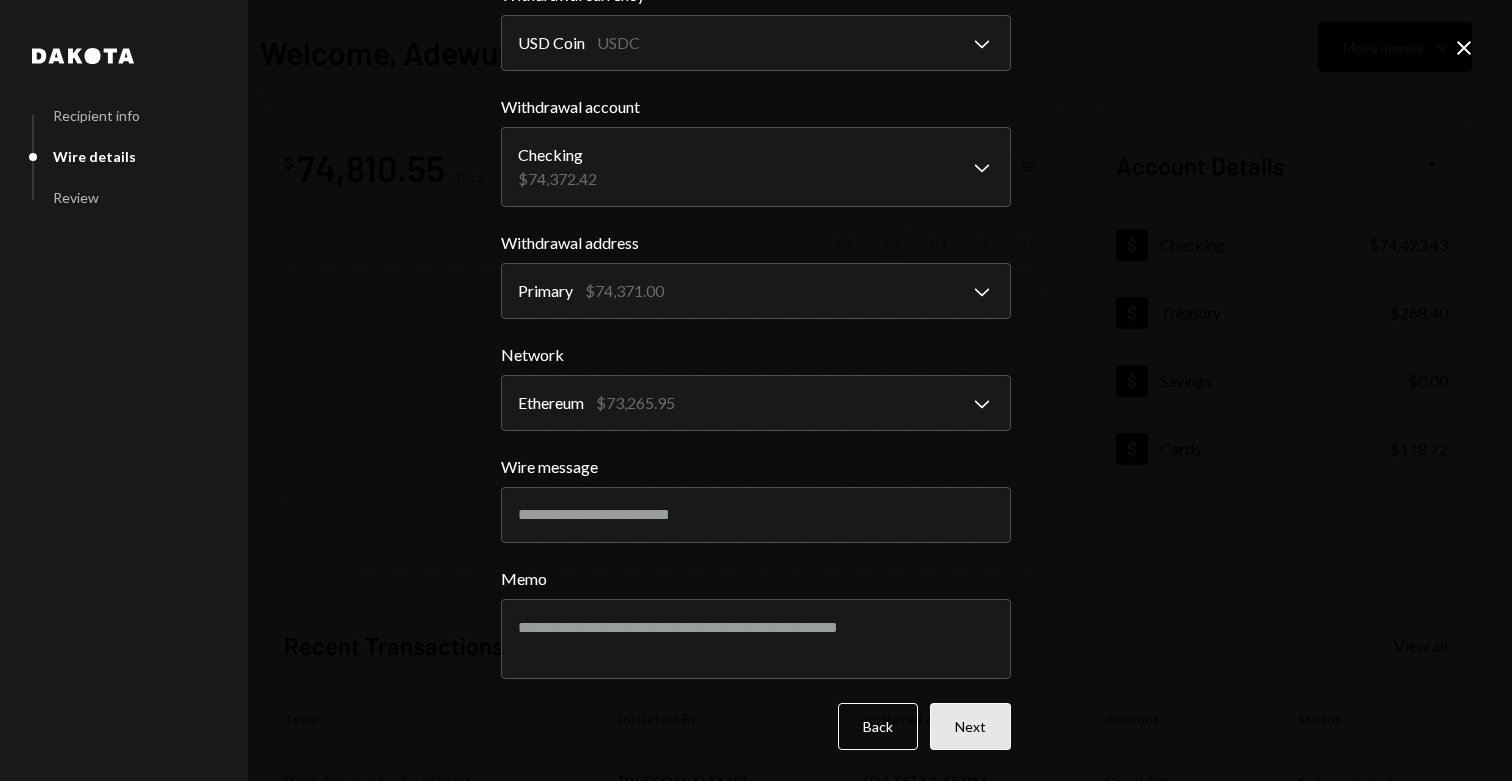 click on "Next" at bounding box center (970, 726) 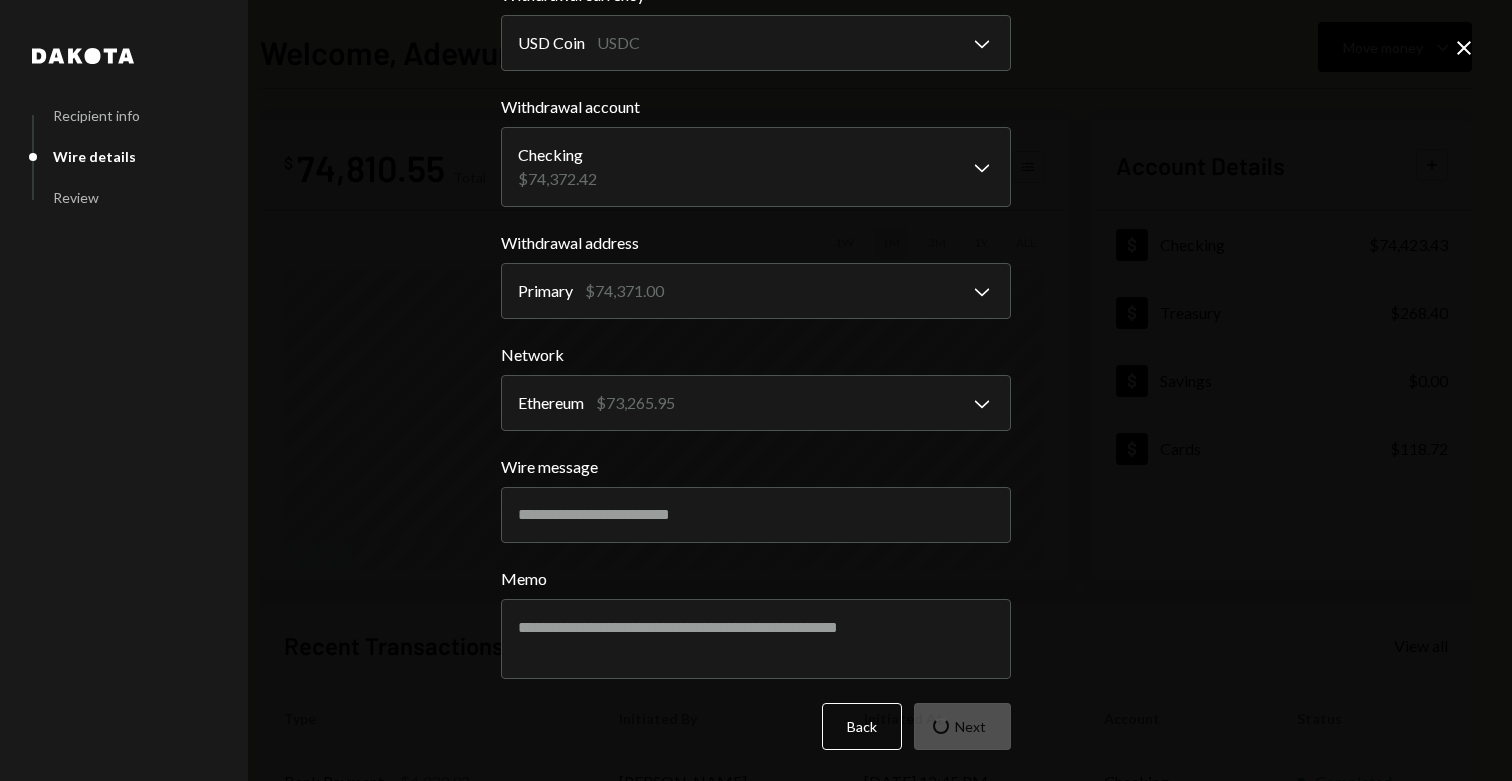 scroll, scrollTop: 0, scrollLeft: 0, axis: both 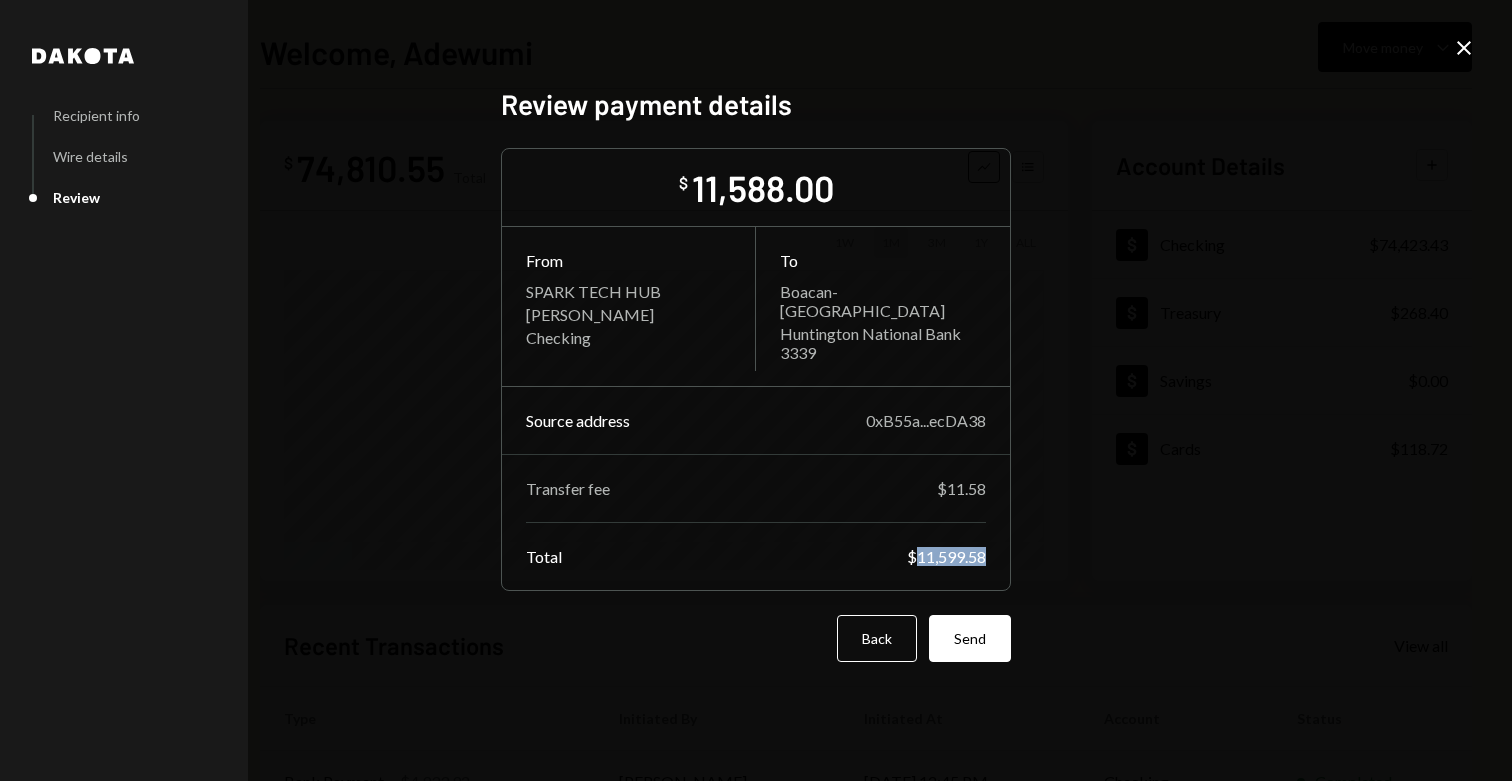 drag, startPoint x: 913, startPoint y: 551, endPoint x: 1004, endPoint y: 553, distance: 91.02197 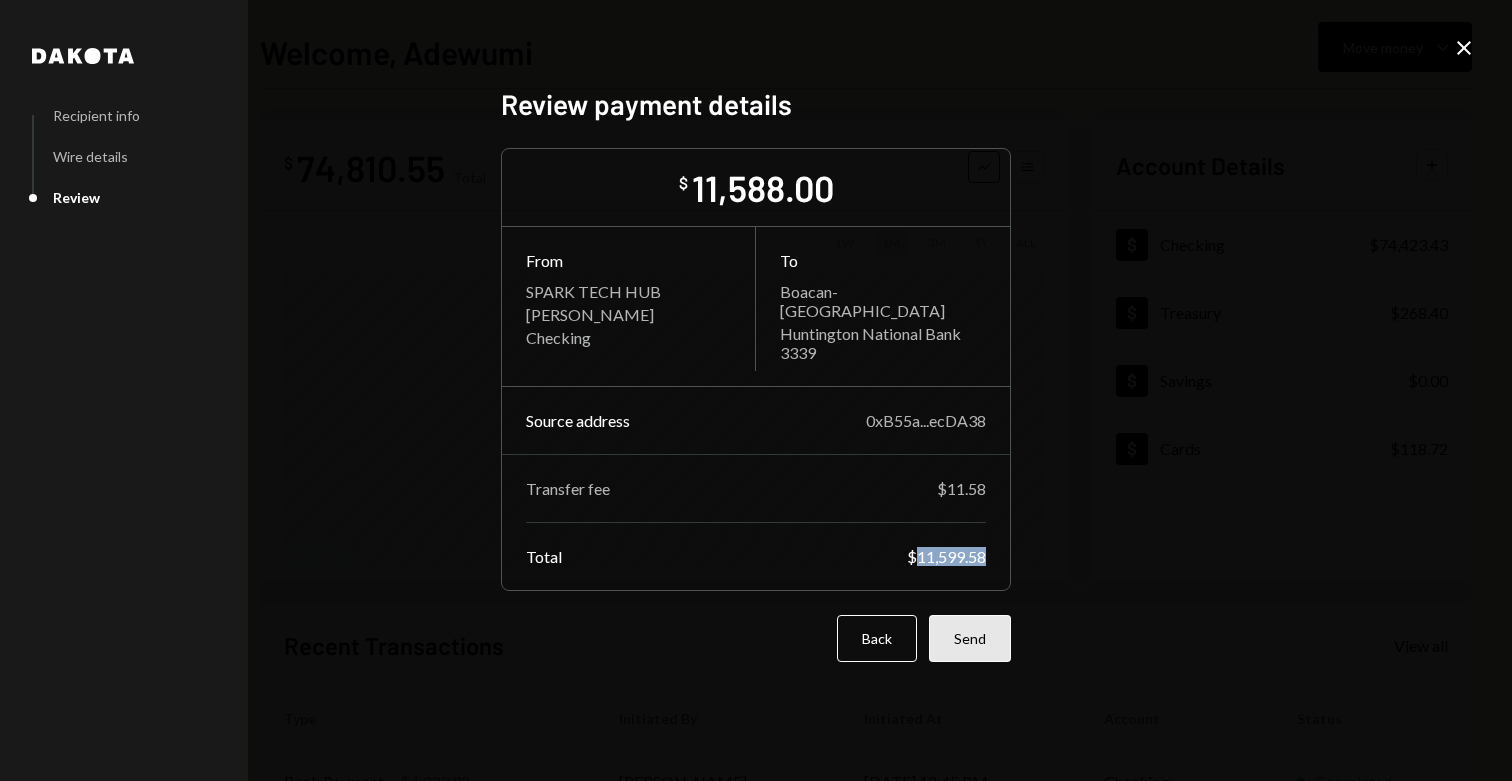 click on "Send" at bounding box center (970, 638) 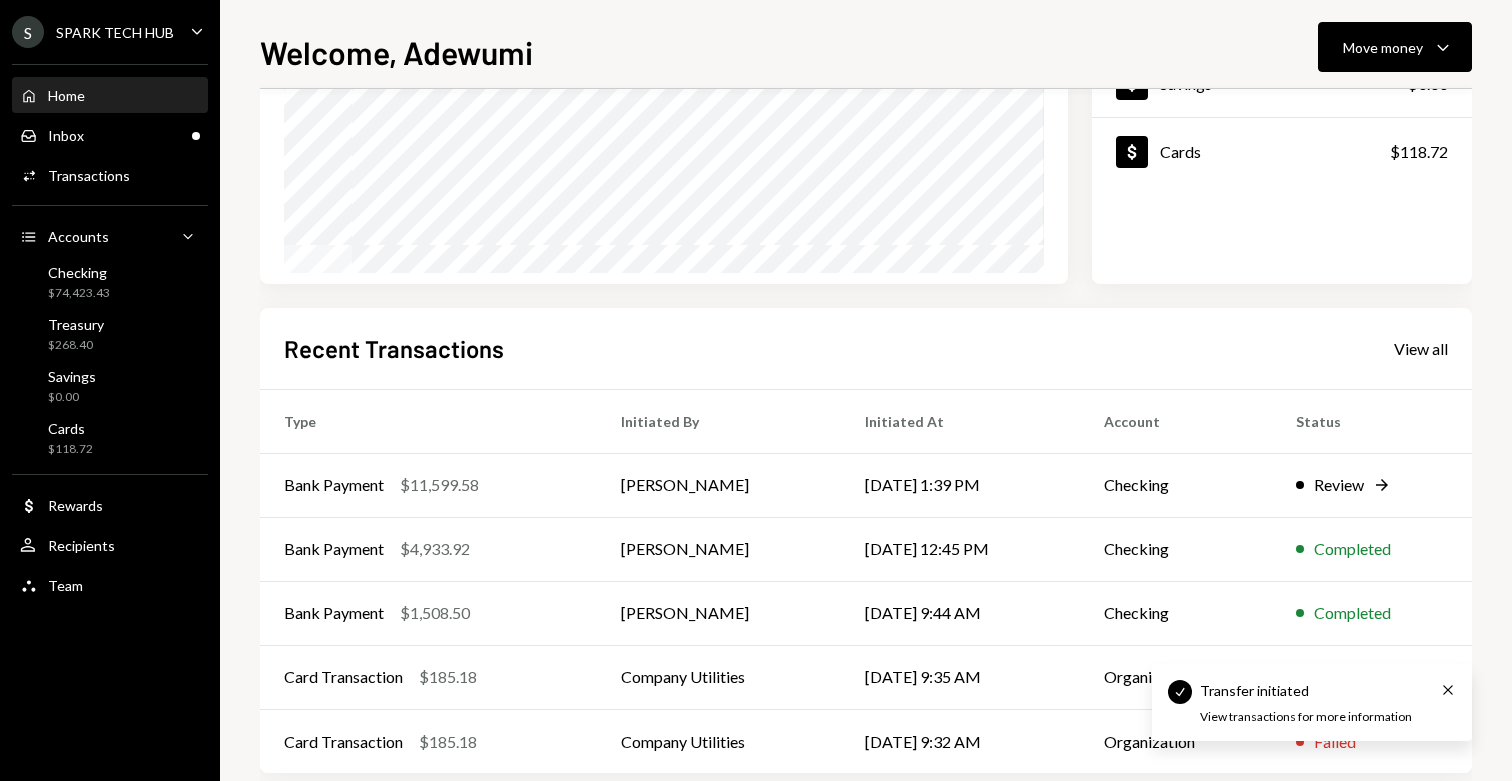 scroll, scrollTop: 329, scrollLeft: 0, axis: vertical 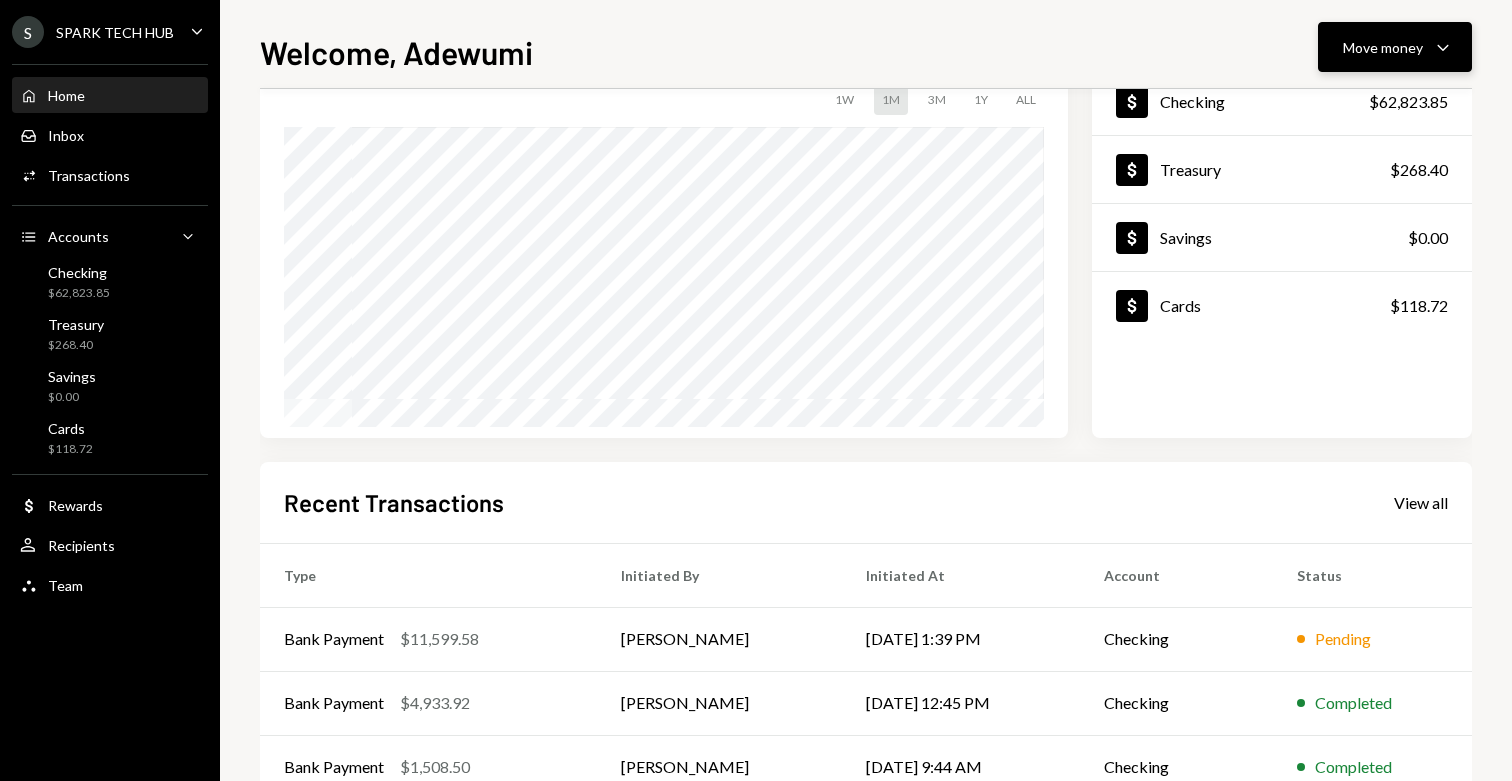 click on "Move money" at bounding box center (1383, 47) 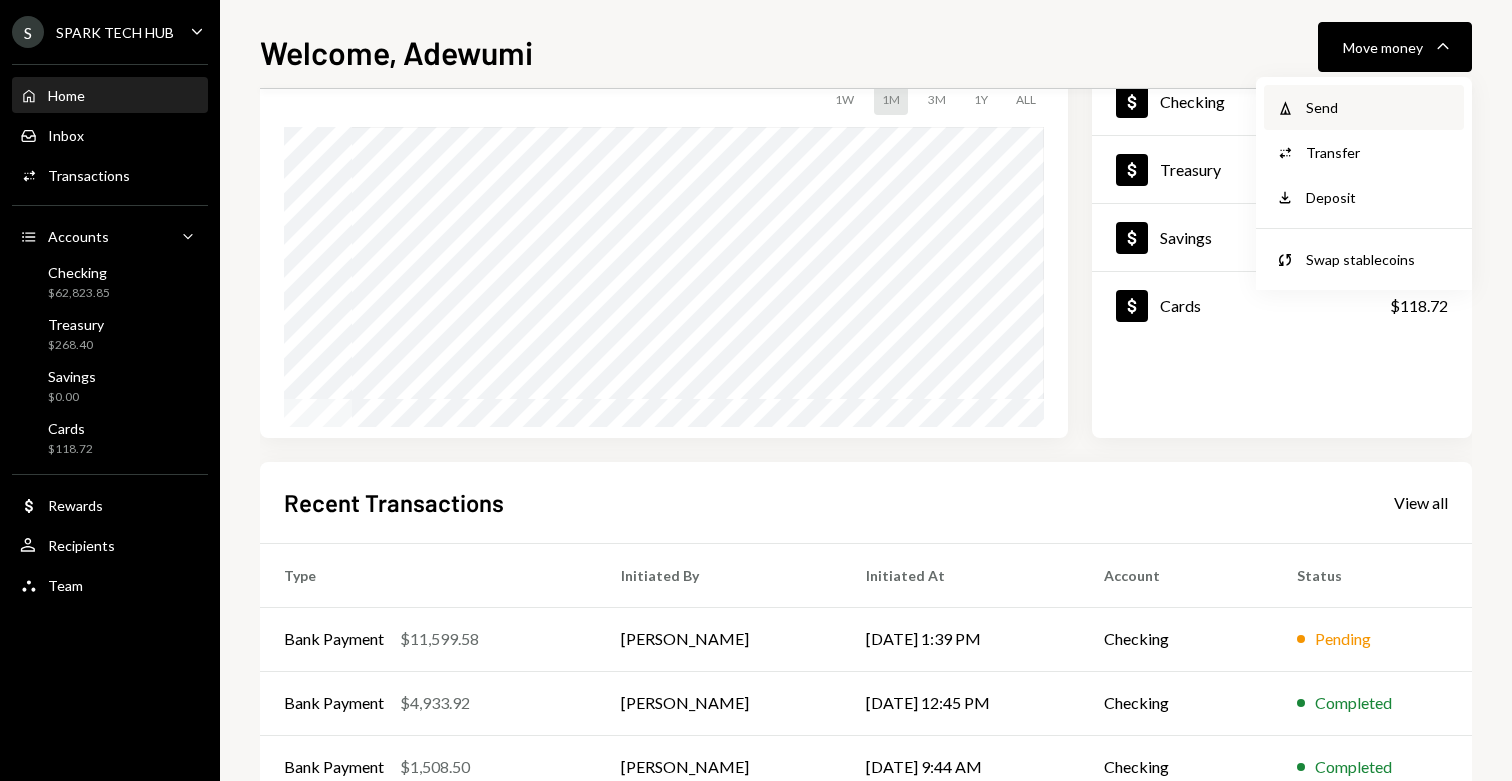 click on "Withdraw Send" at bounding box center (1364, 107) 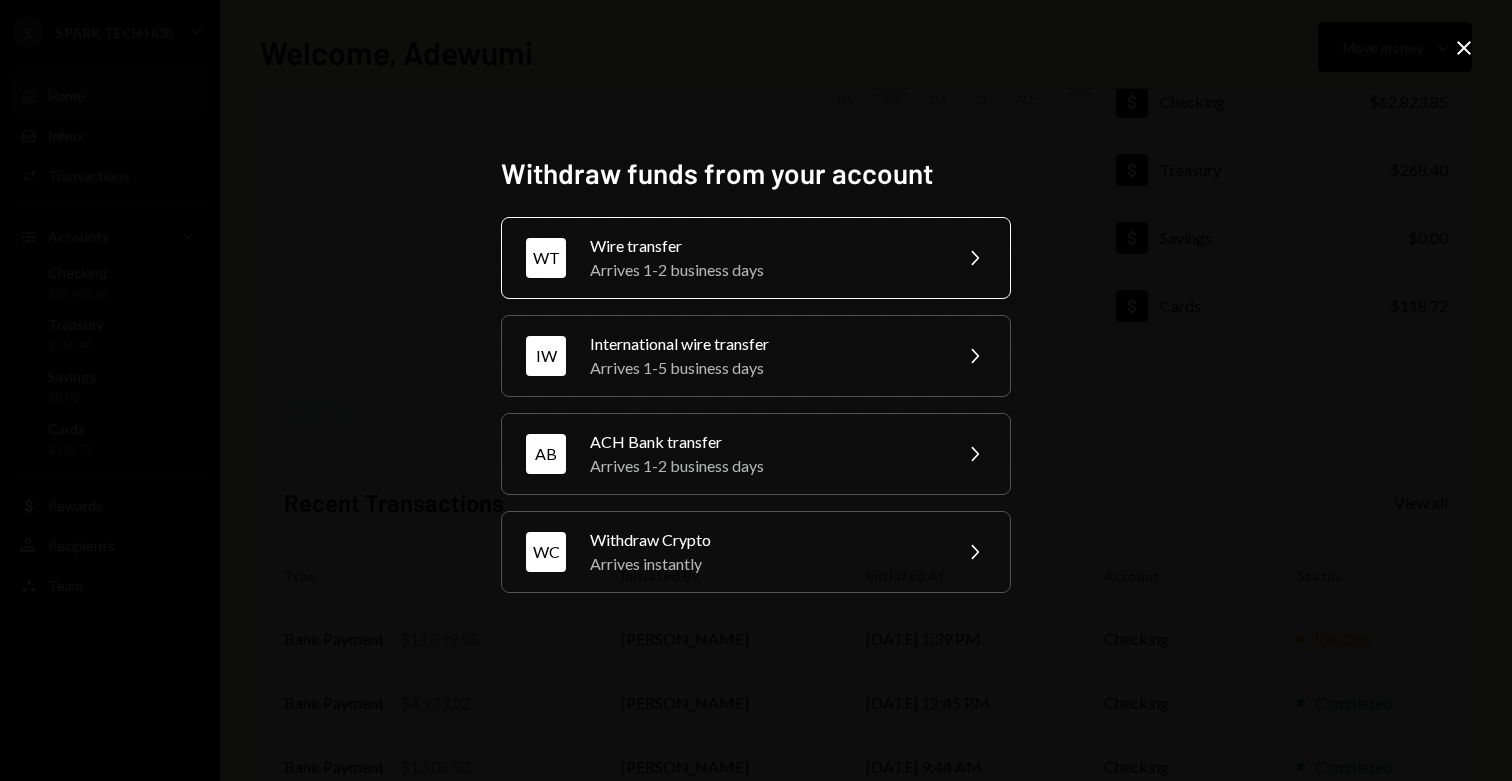 click on "Wire transfer" at bounding box center (764, 246) 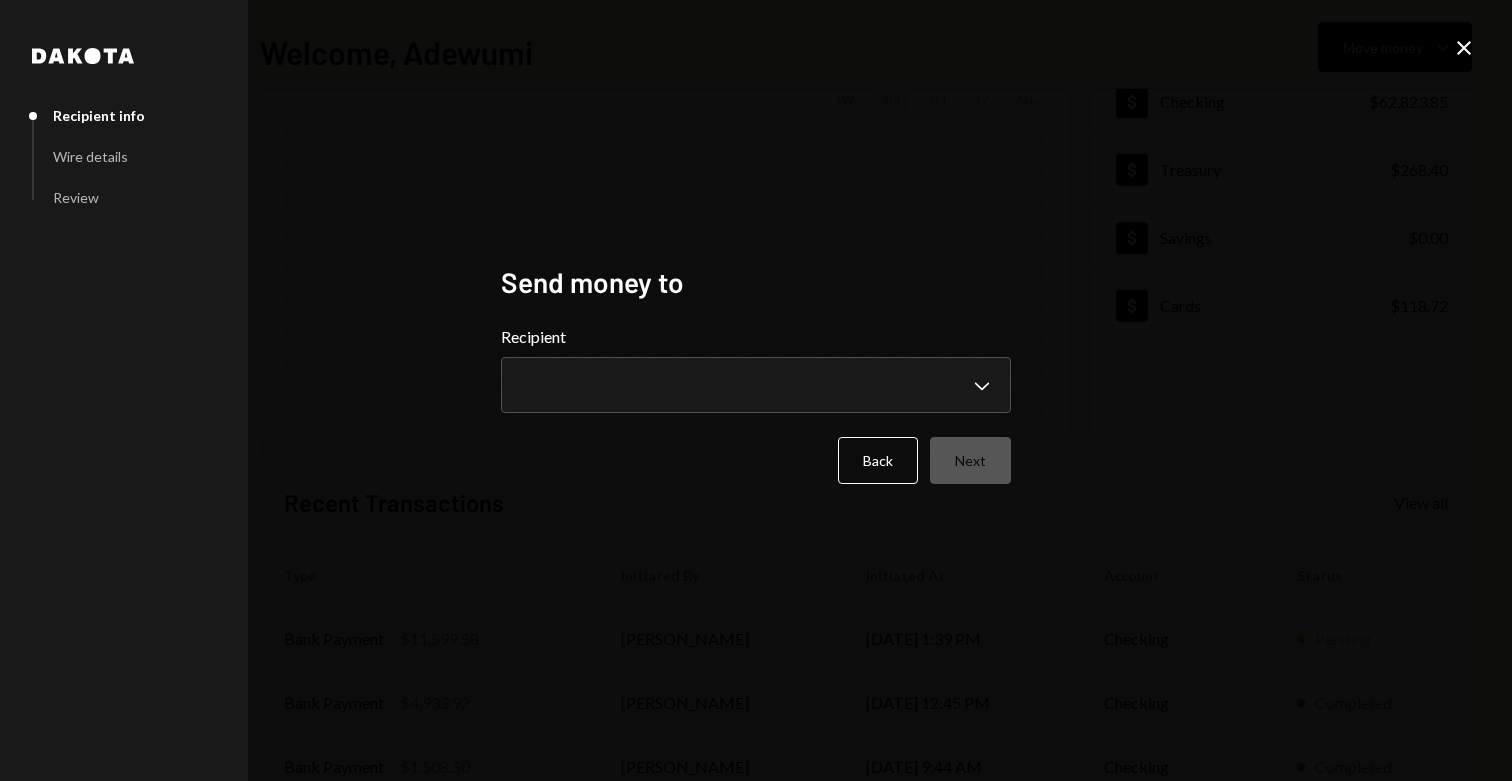 click on "**********" at bounding box center (756, 369) 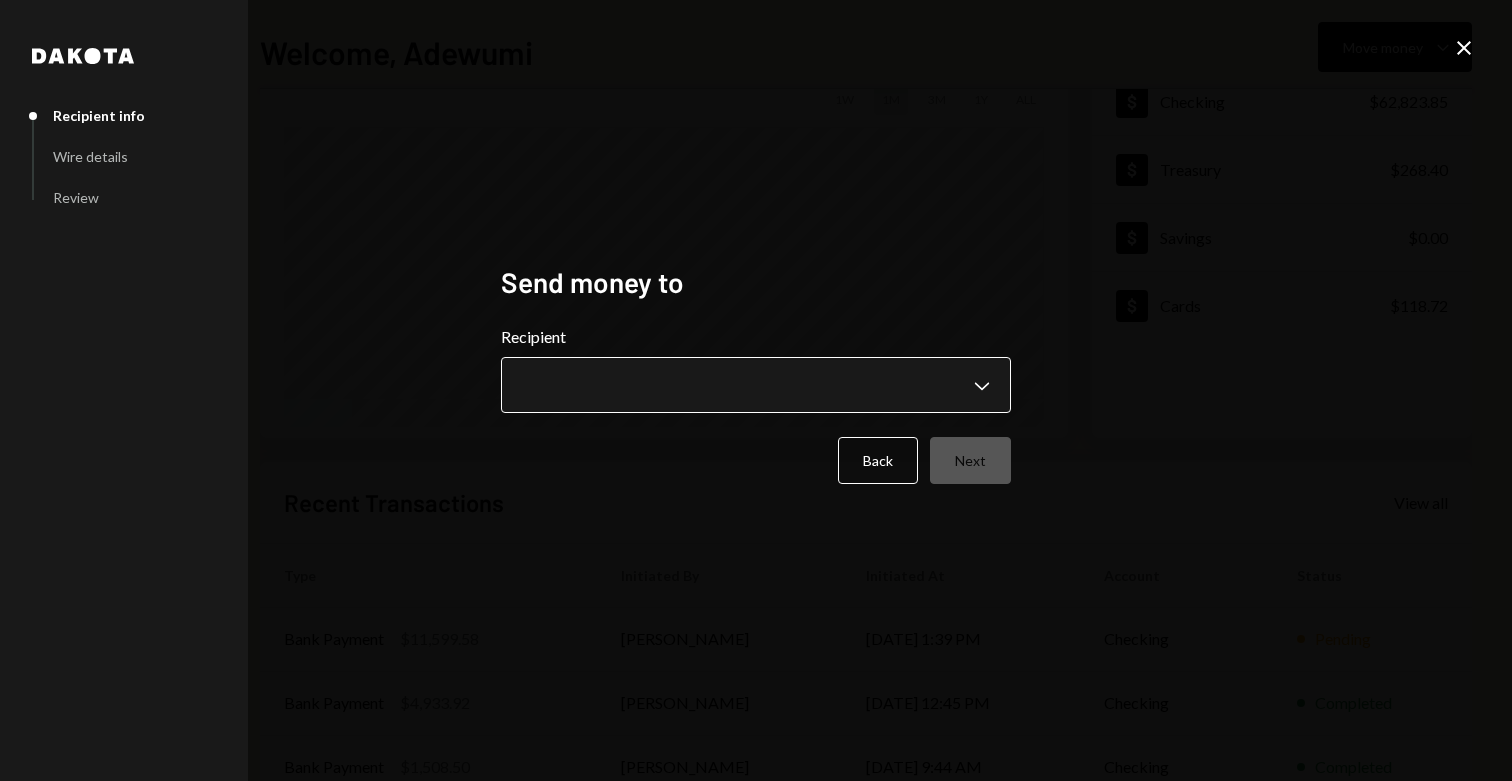 click on "**********" at bounding box center [756, 390] 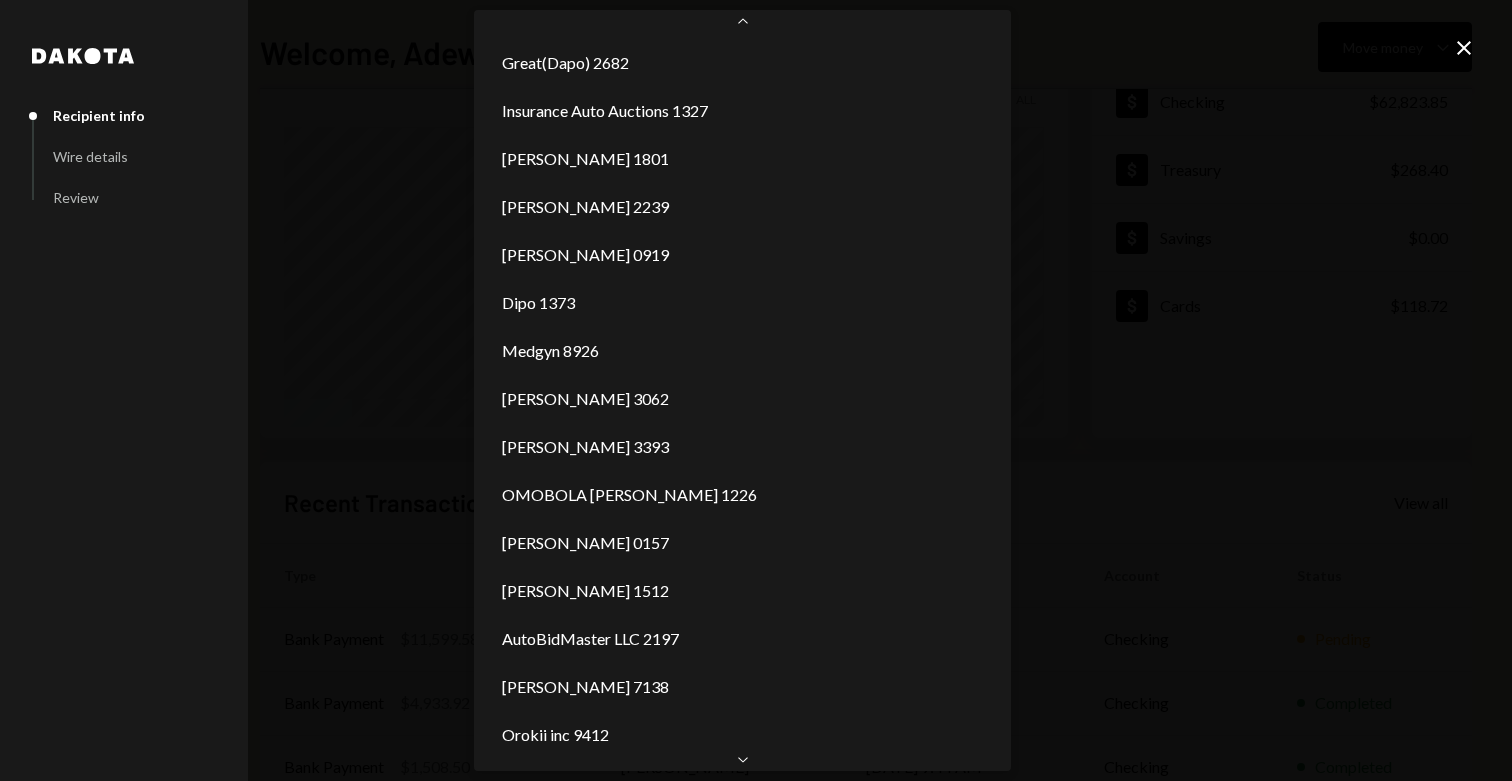 scroll, scrollTop: 292, scrollLeft: 0, axis: vertical 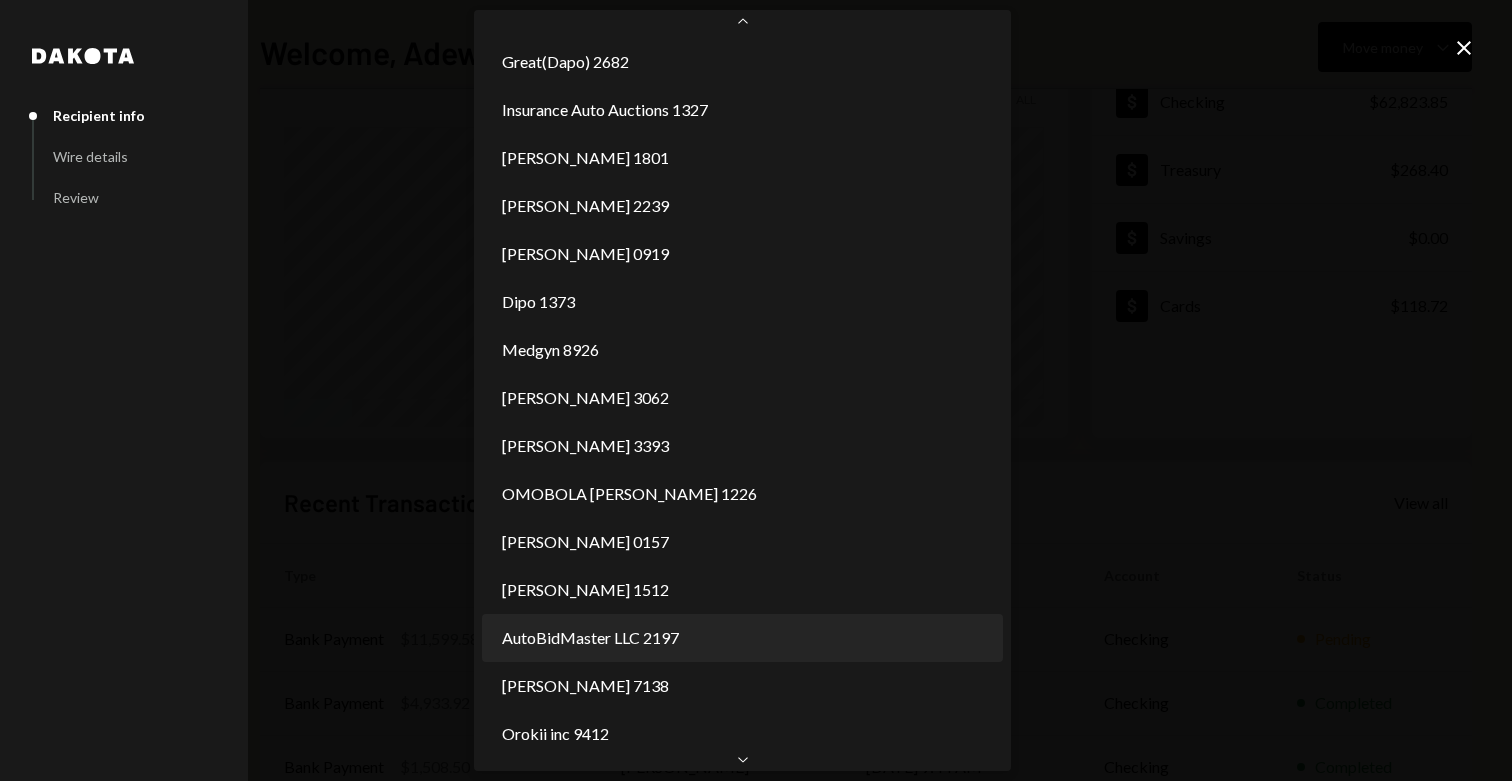 select on "**********" 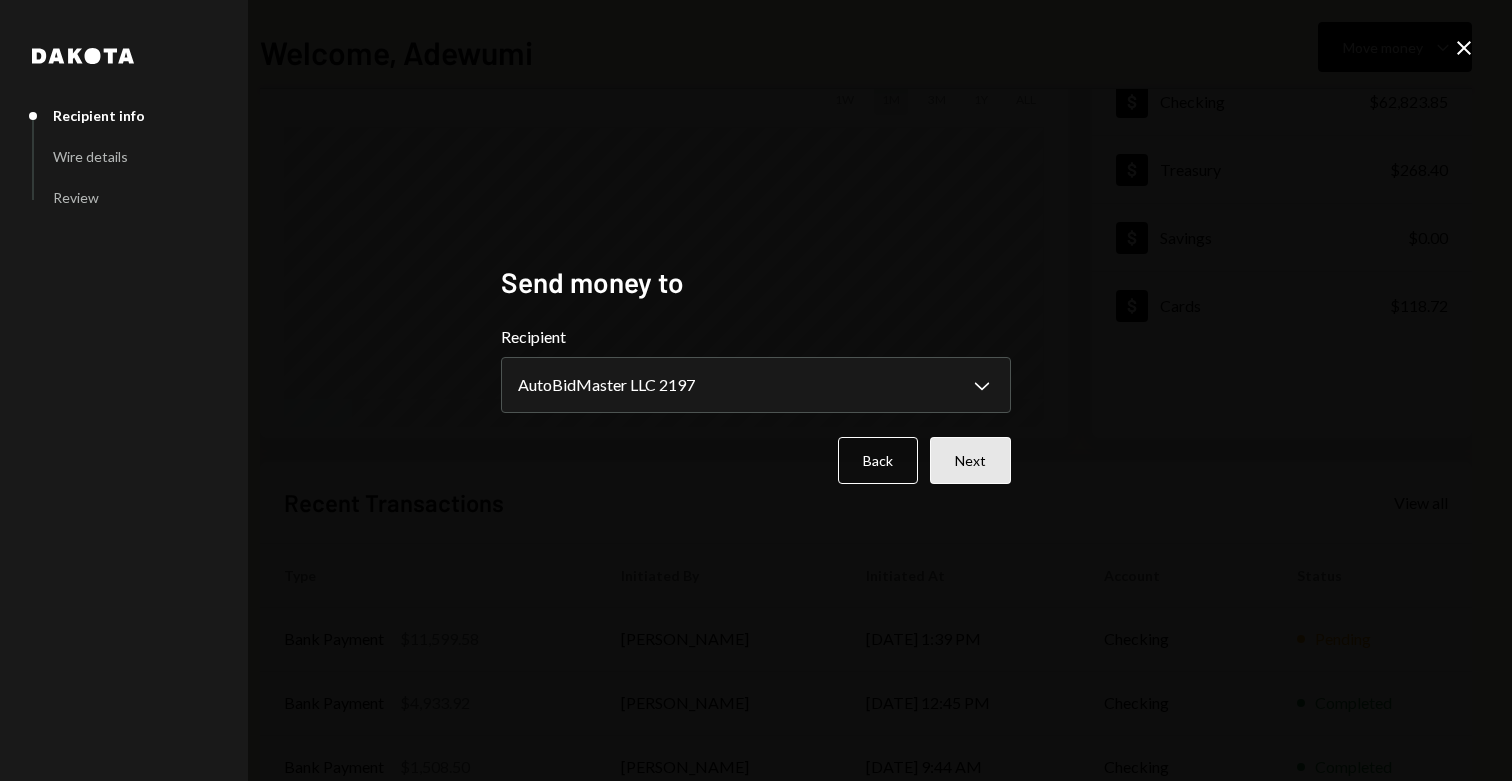 click on "Next" at bounding box center [970, 460] 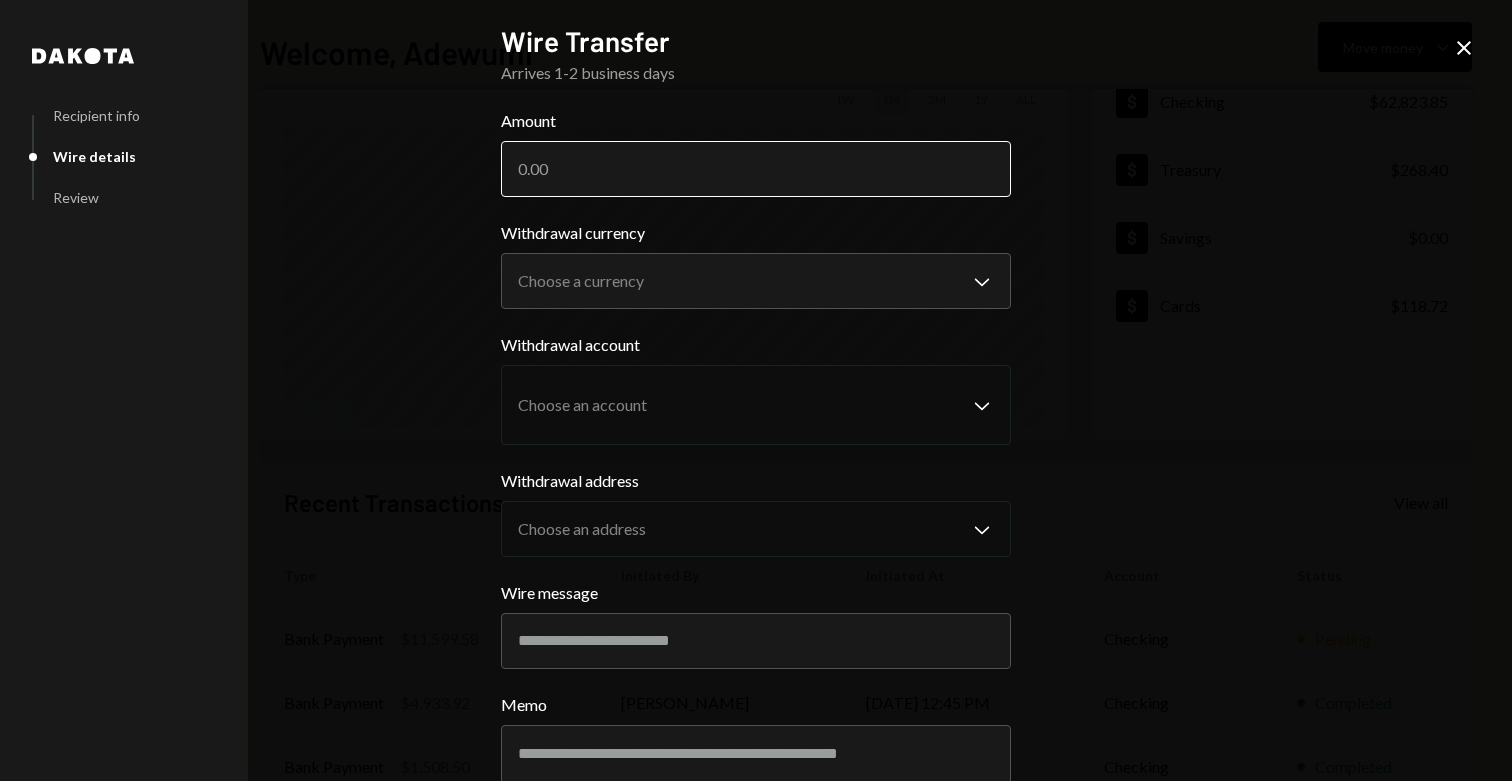 click on "Amount" at bounding box center [756, 169] 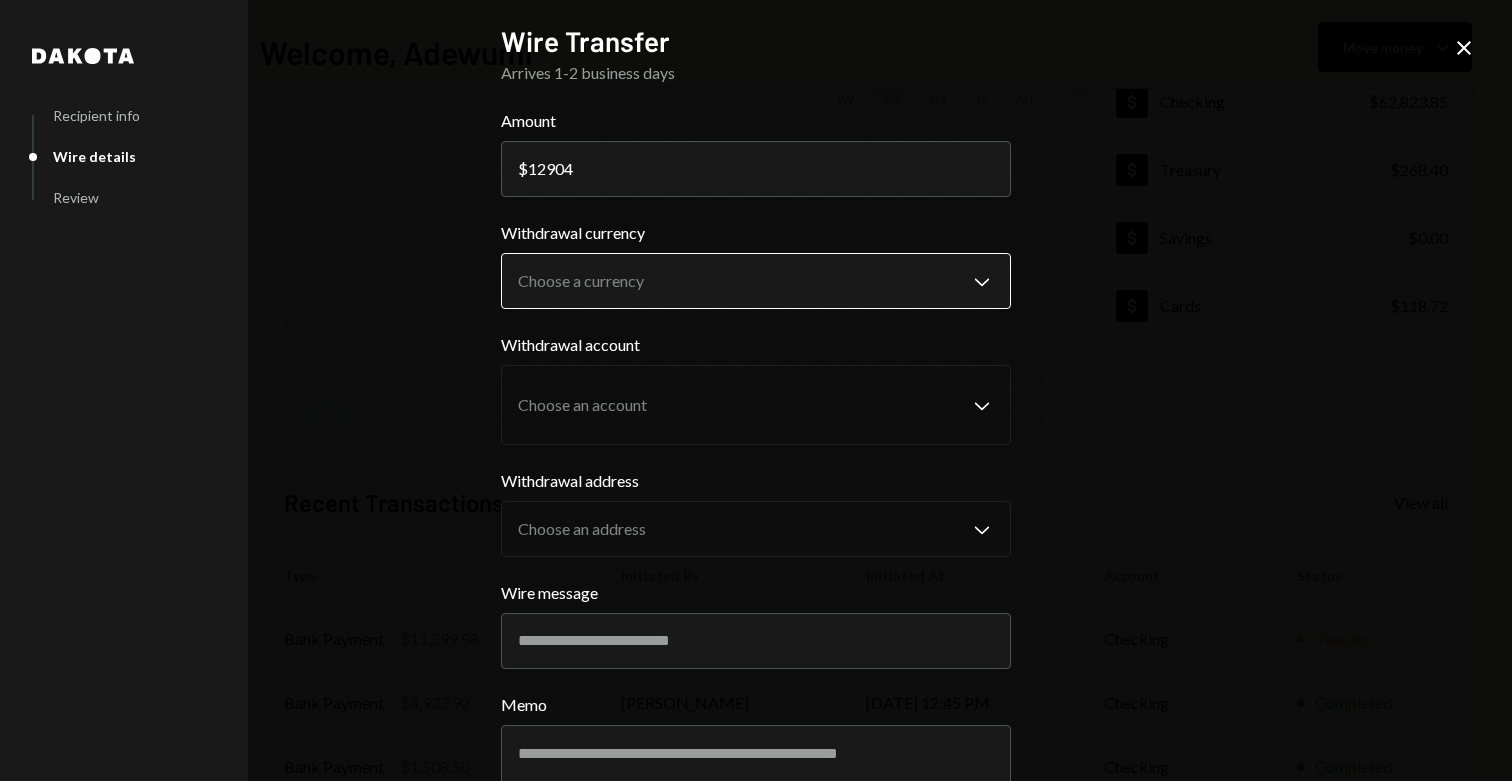 type on "12904" 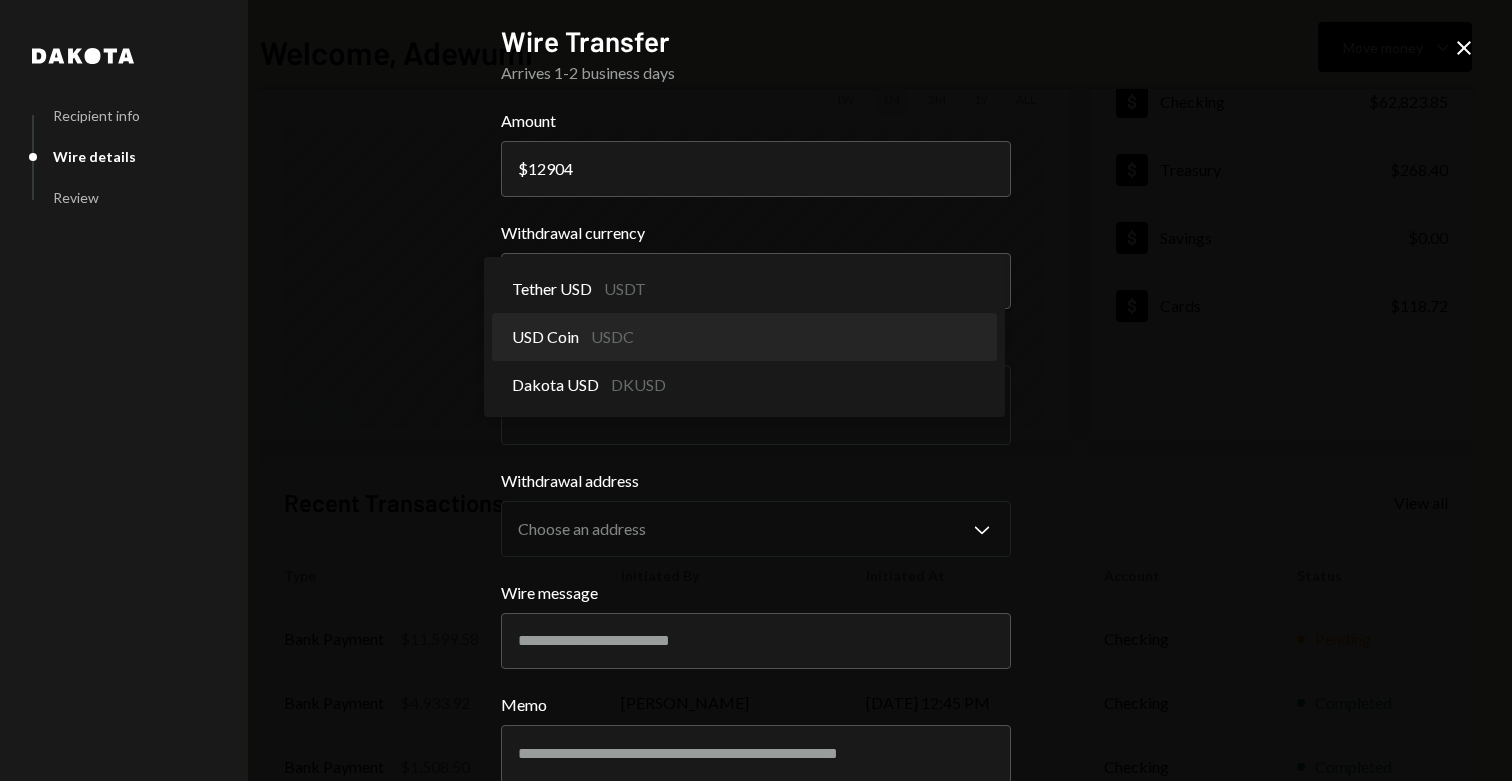 select on "****" 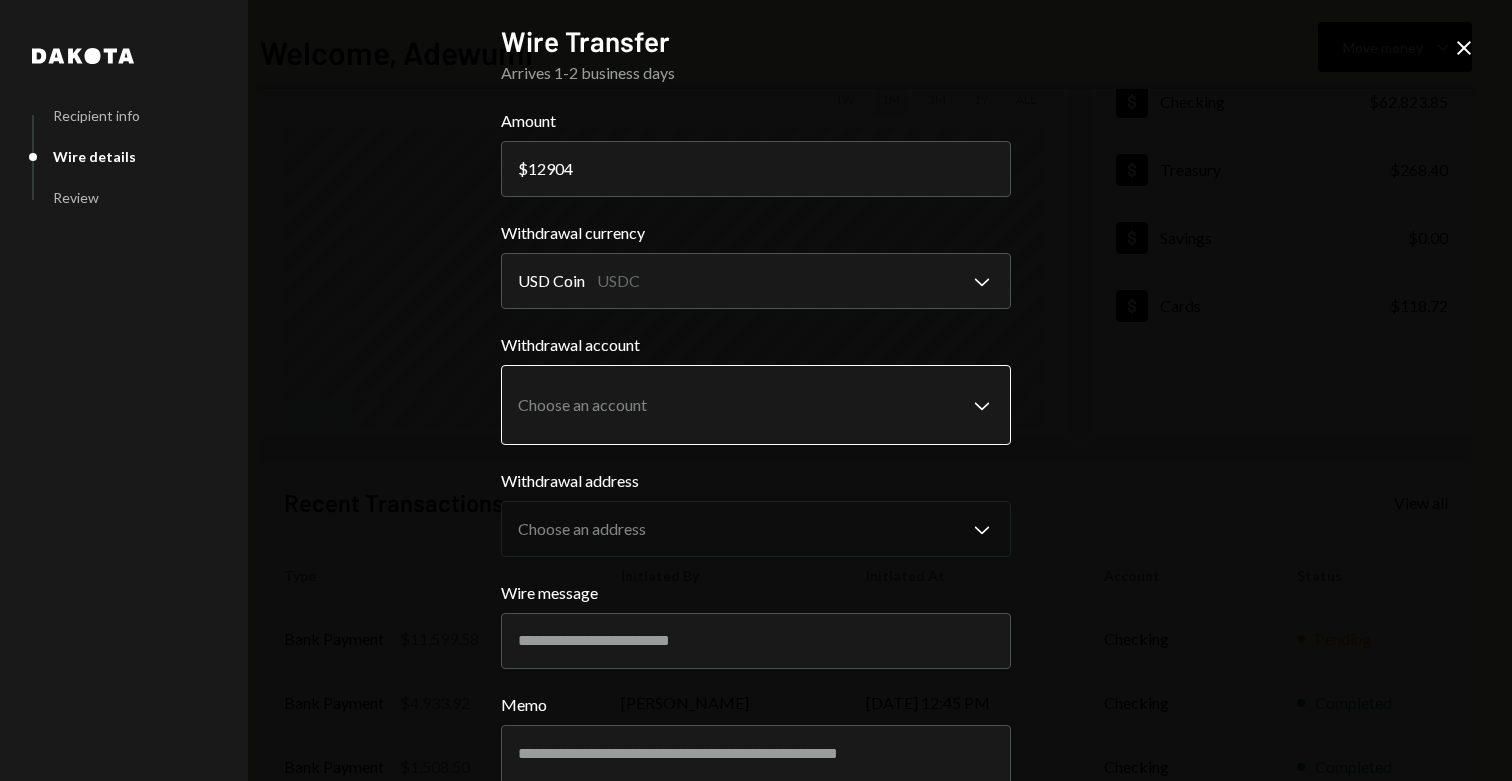 click on "**********" at bounding box center [756, 390] 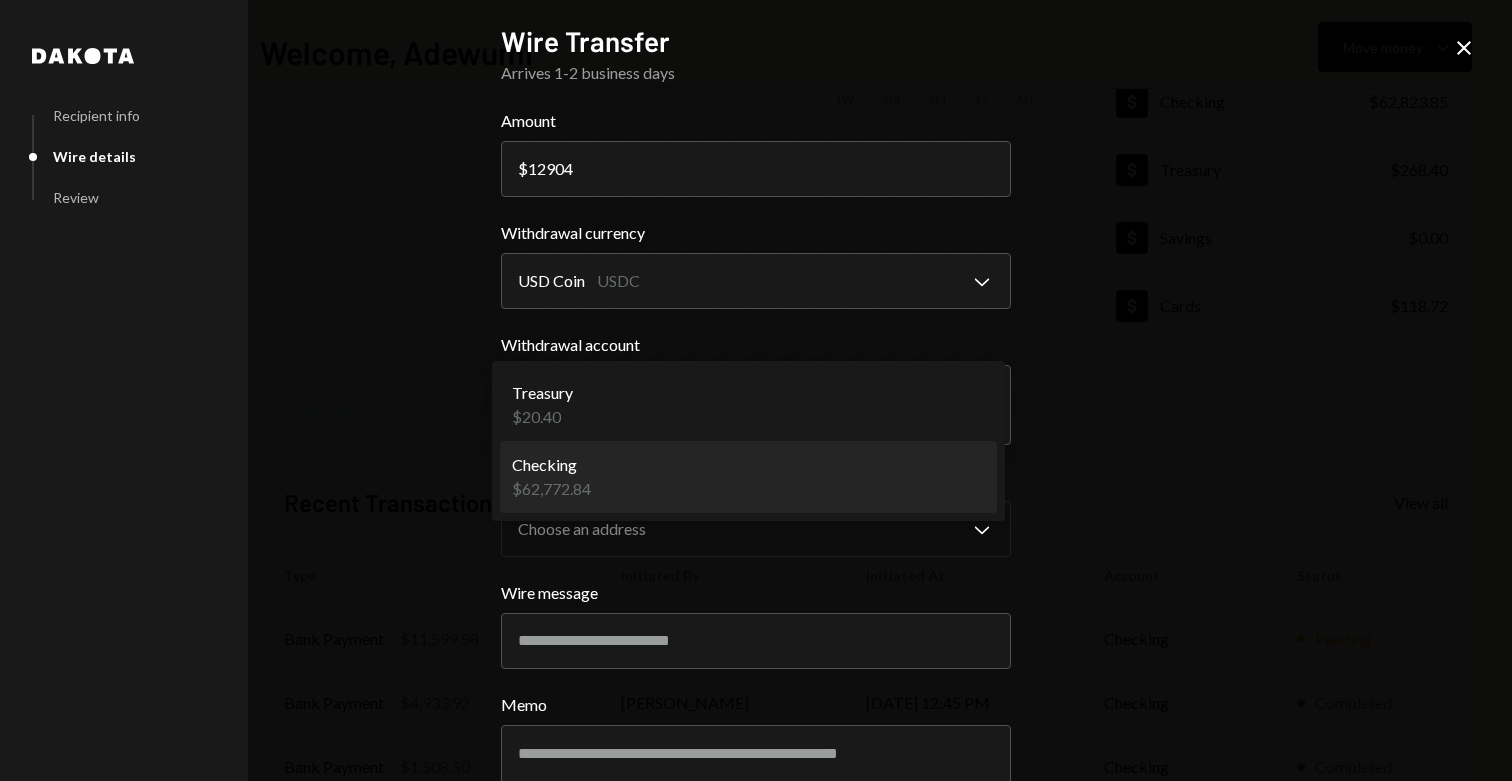 select on "**********" 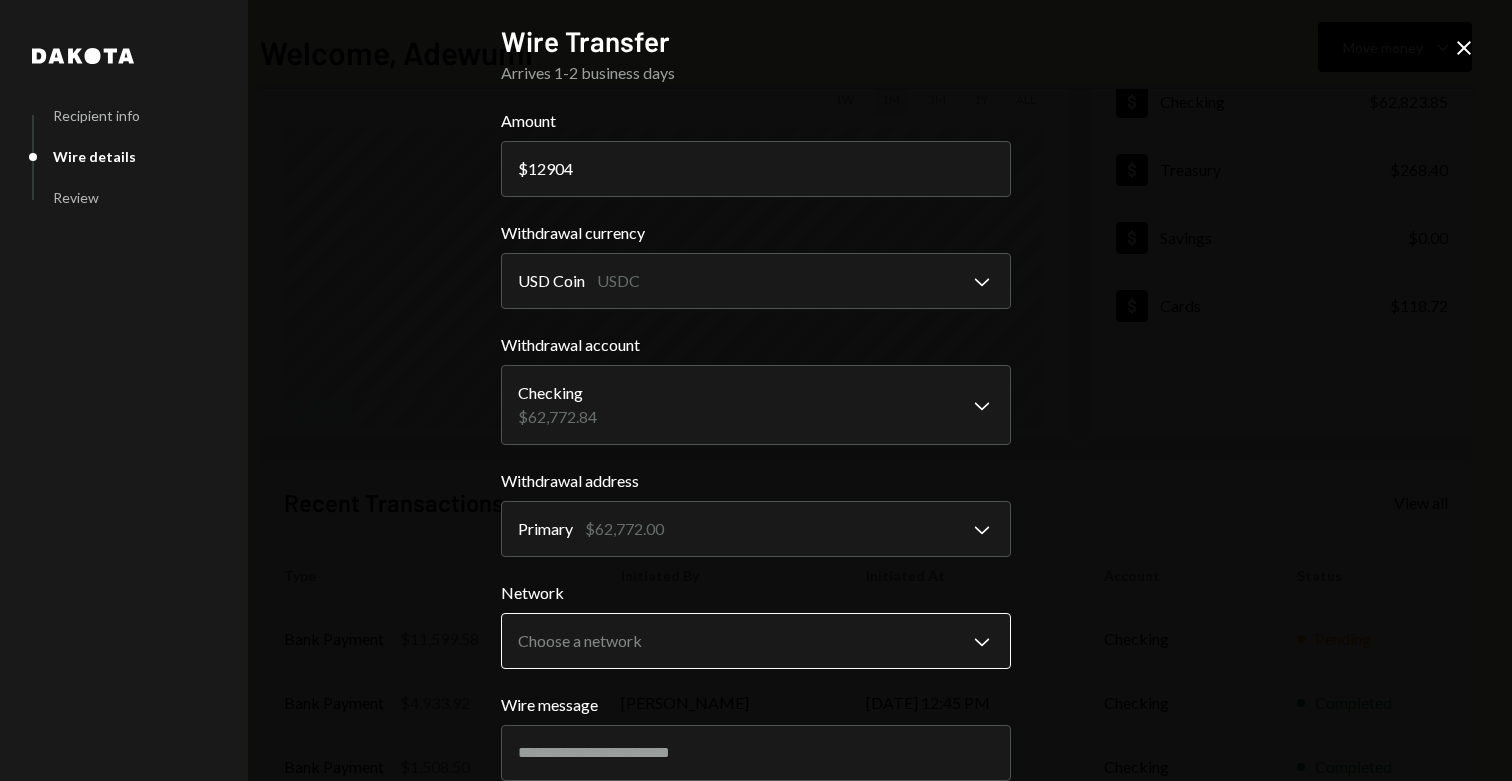 click on "**********" at bounding box center (756, 390) 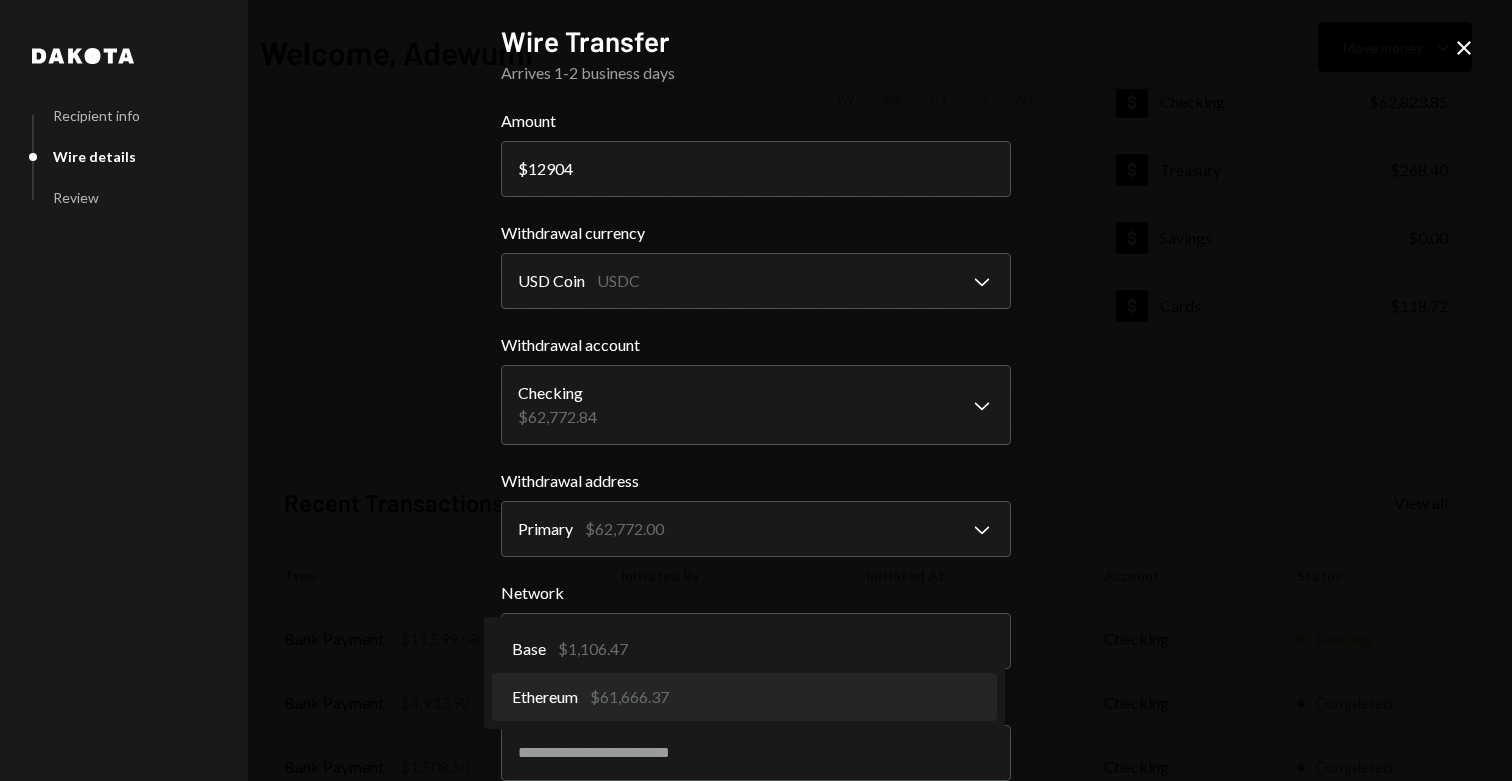 select on "**********" 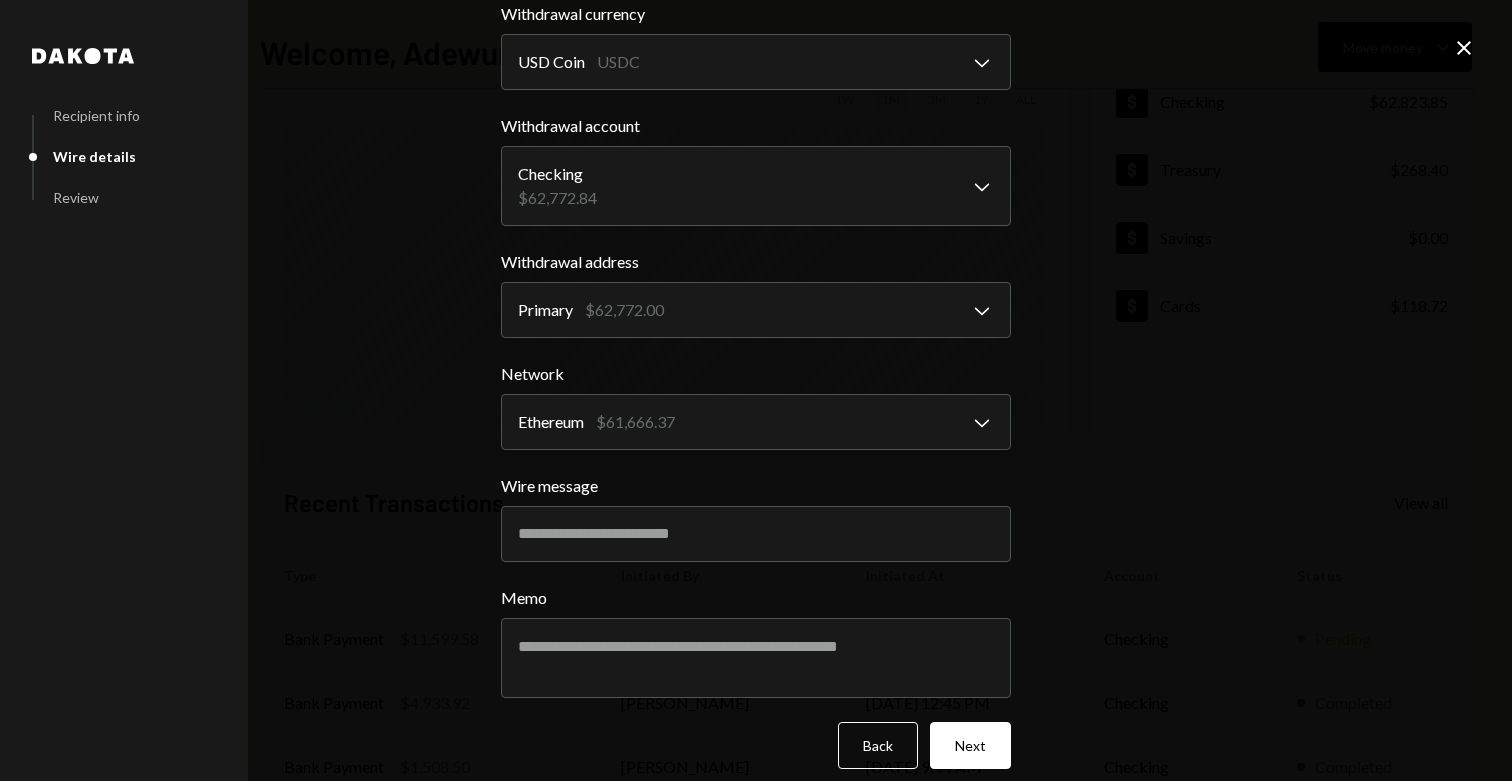 scroll, scrollTop: 236, scrollLeft: 0, axis: vertical 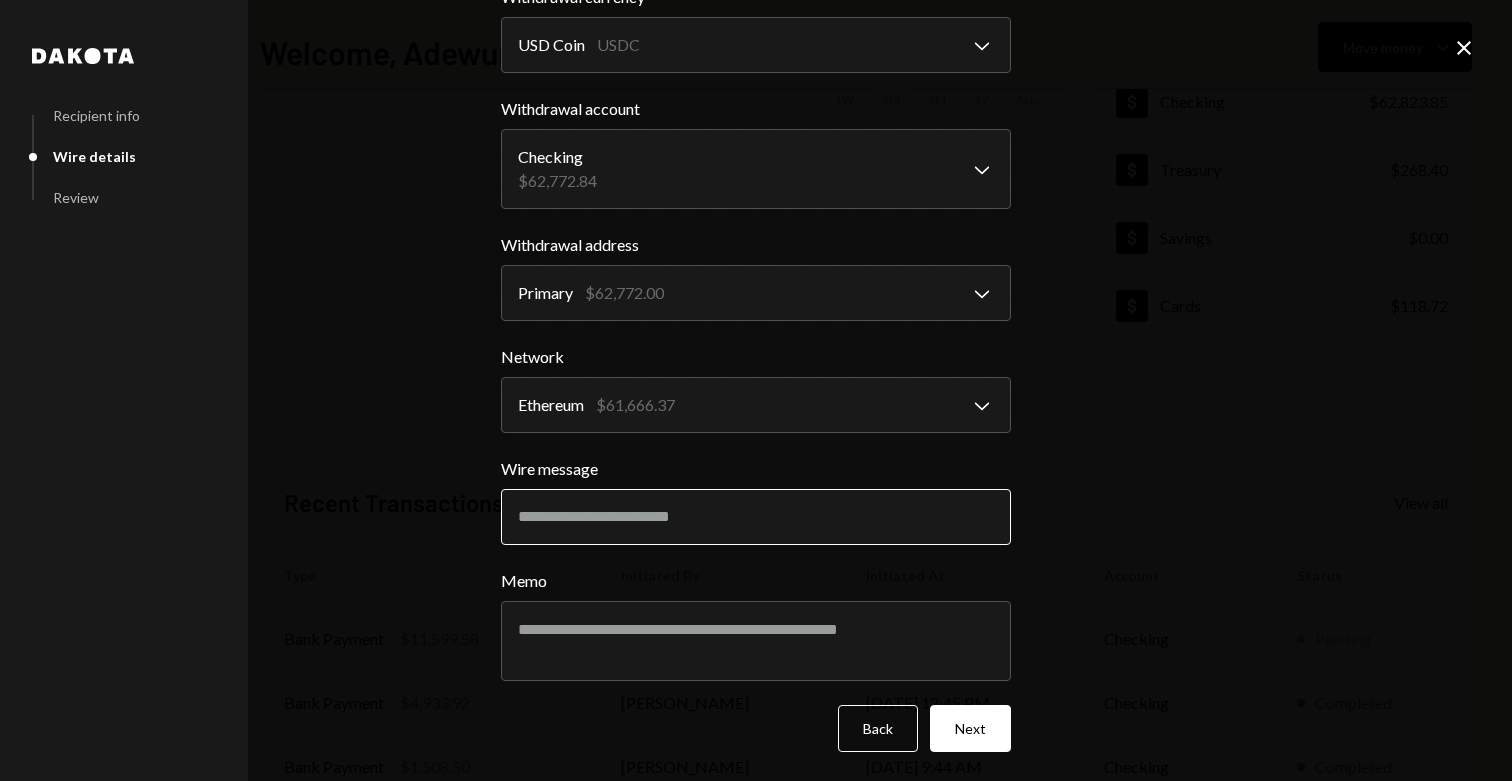 click on "Wire message" at bounding box center [756, 517] 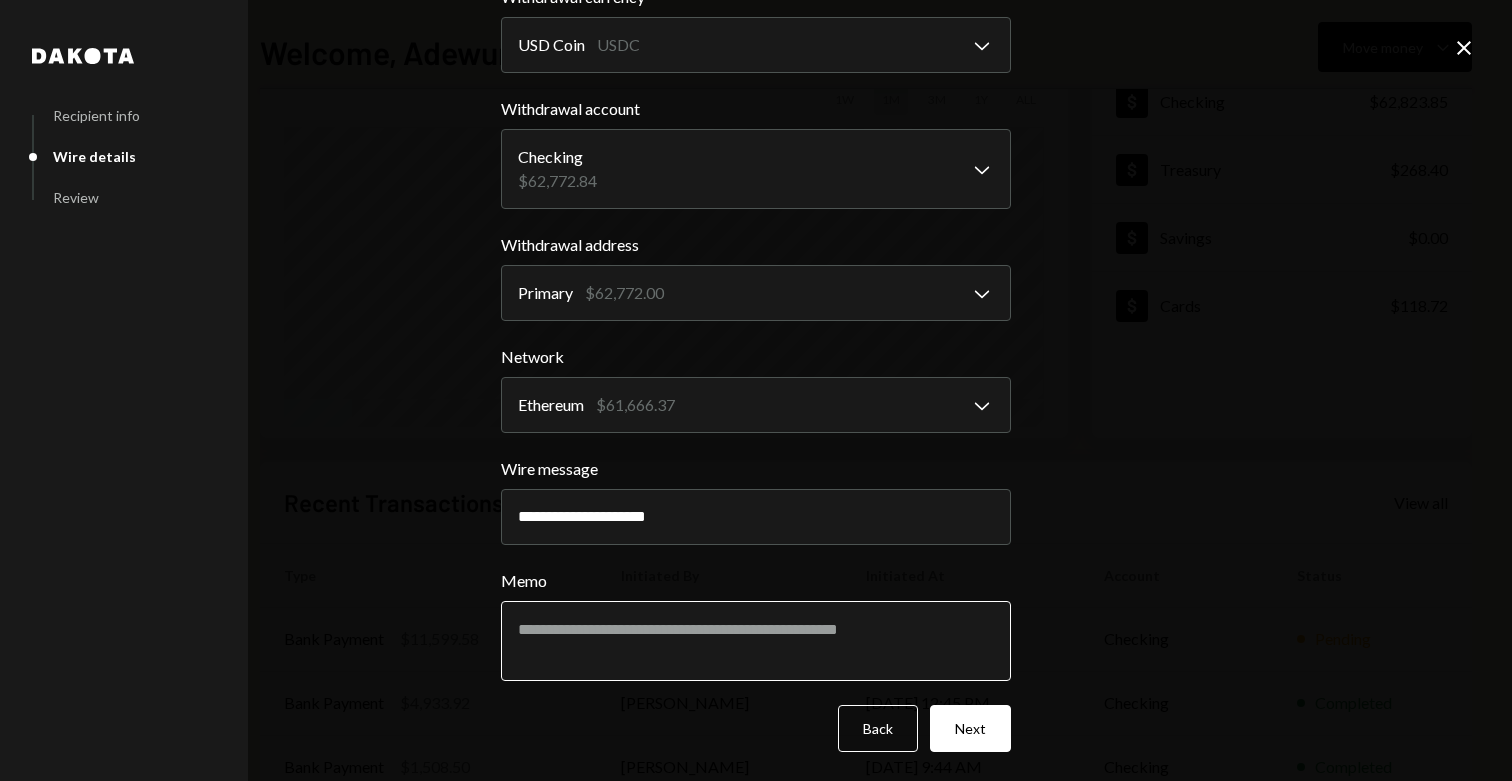 type on "**********" 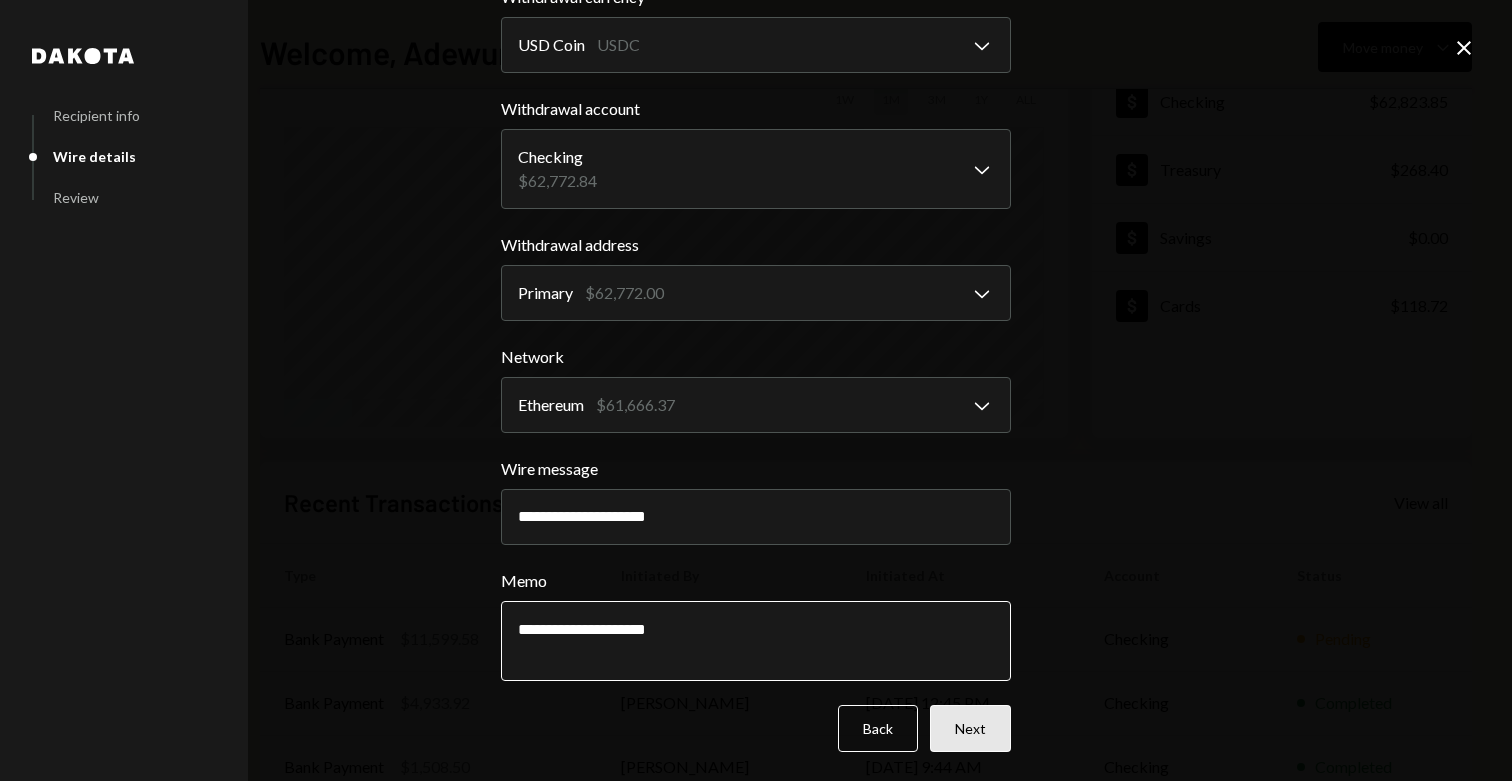 type on "**********" 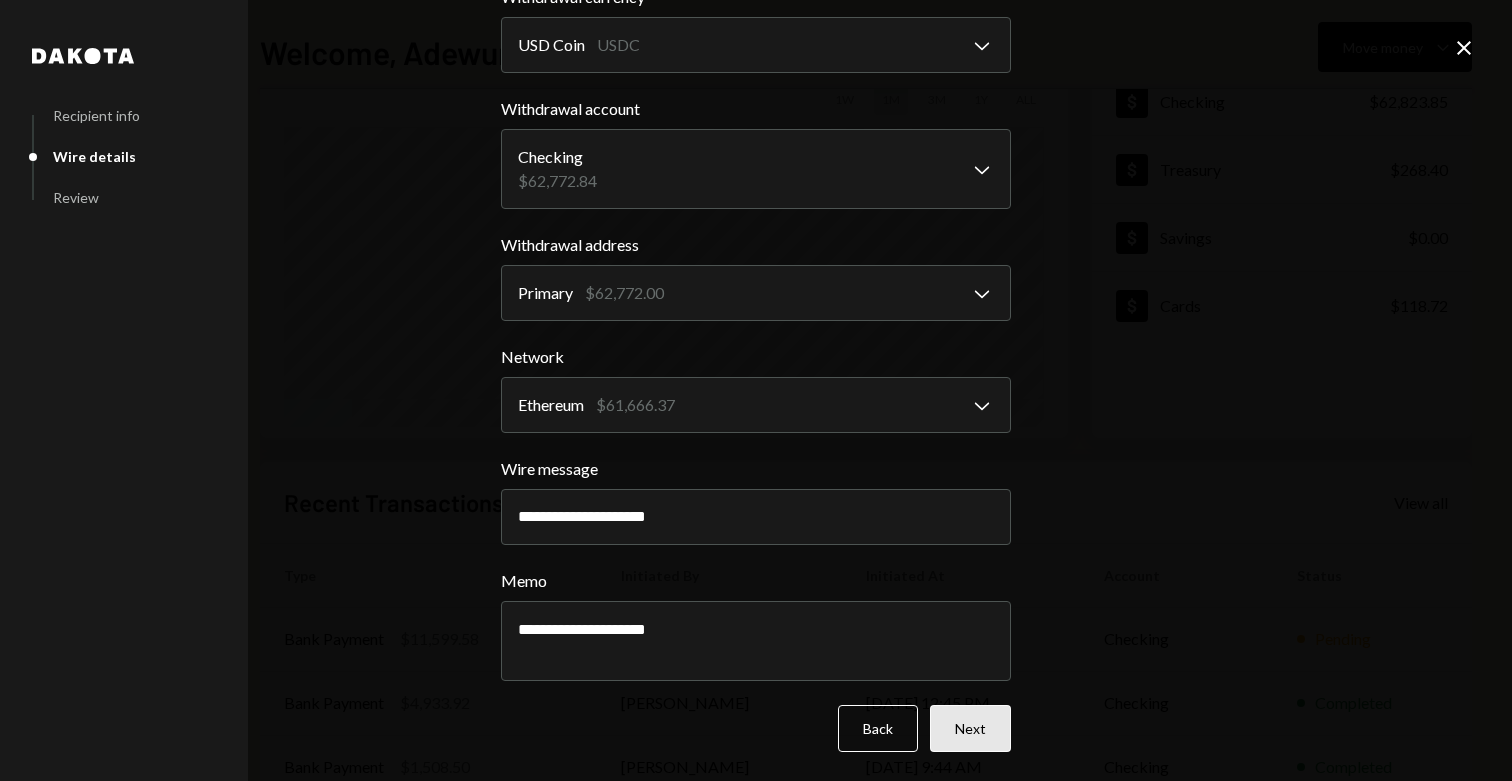 click on "Next" at bounding box center [970, 728] 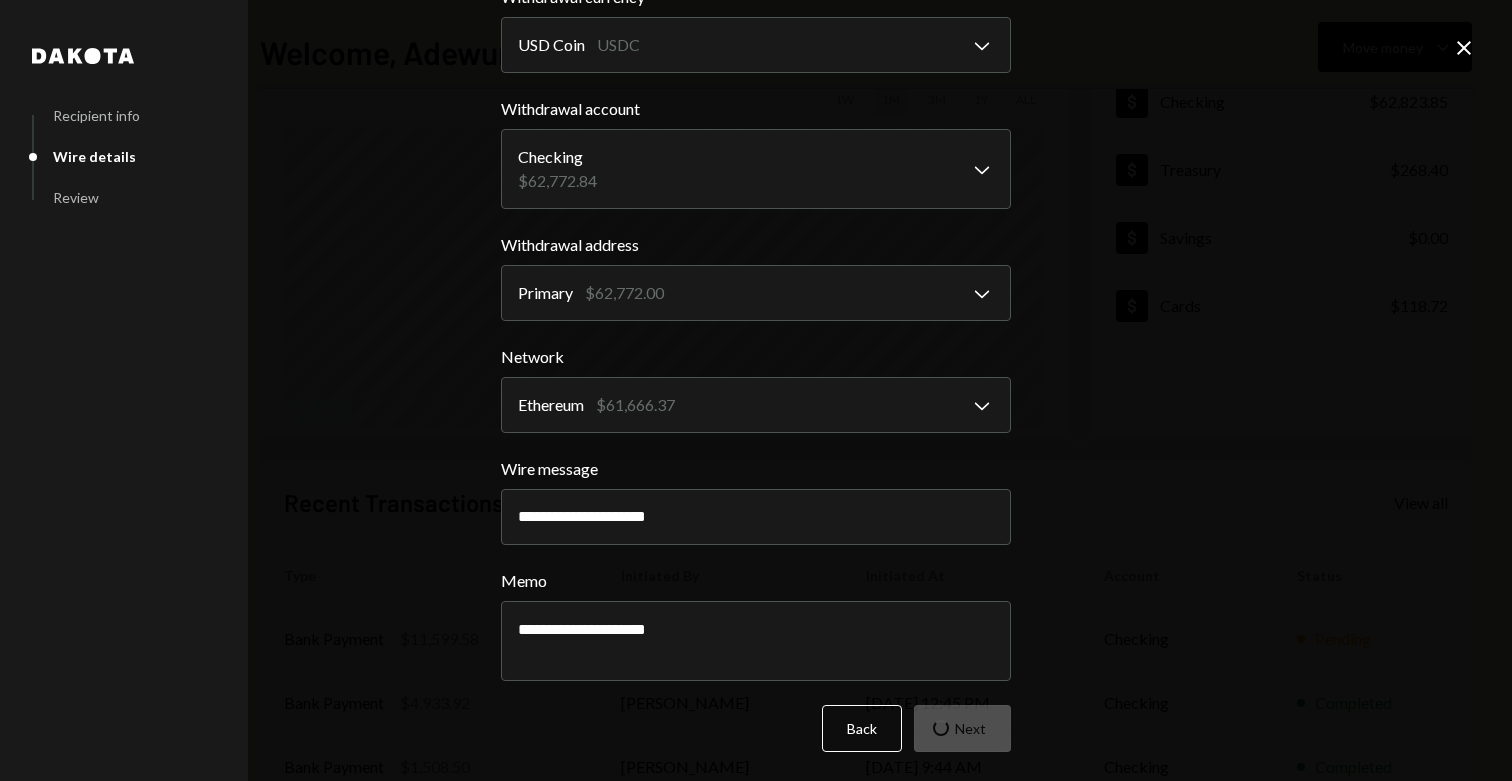 scroll, scrollTop: 0, scrollLeft: 0, axis: both 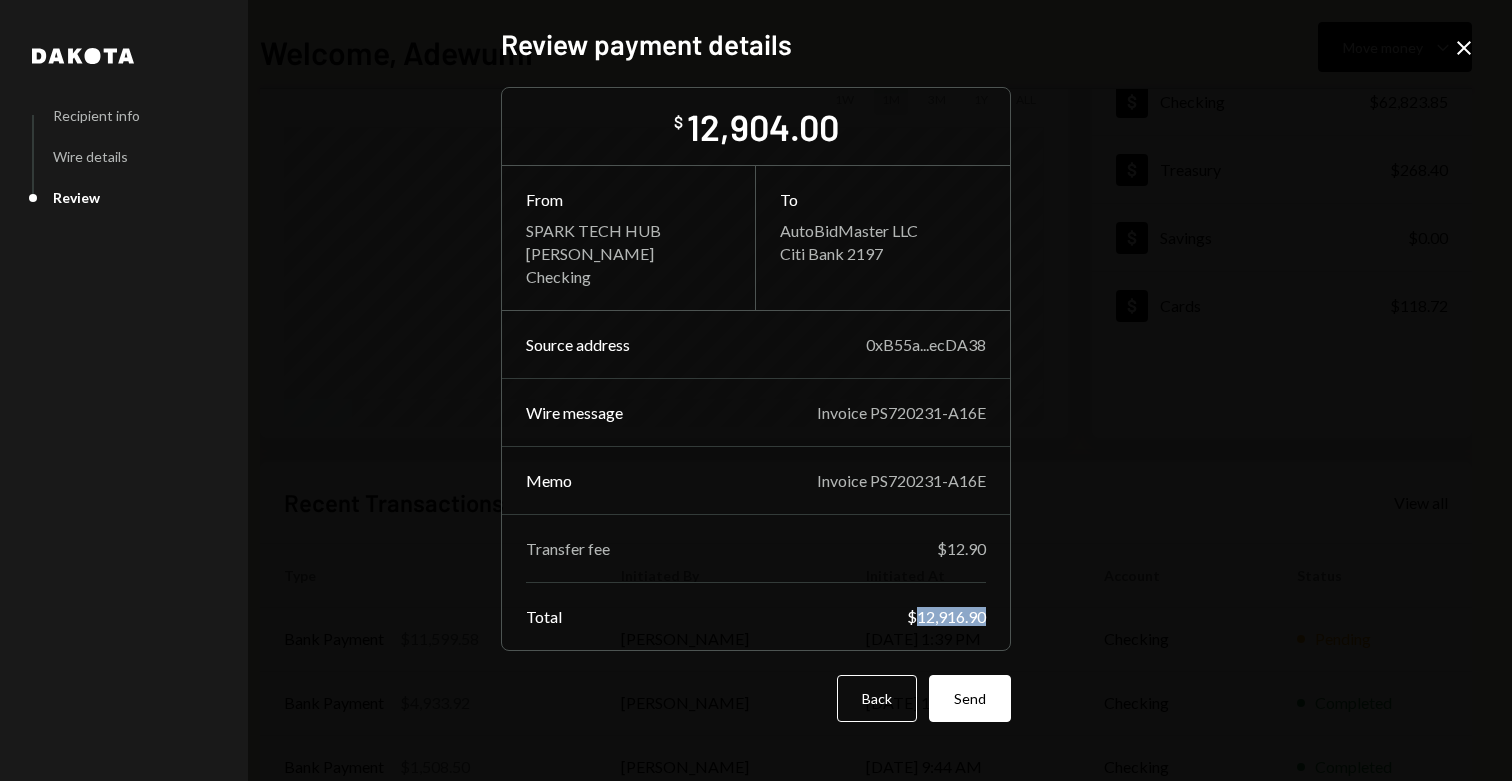drag, startPoint x: 917, startPoint y: 618, endPoint x: 989, endPoint y: 616, distance: 72.02777 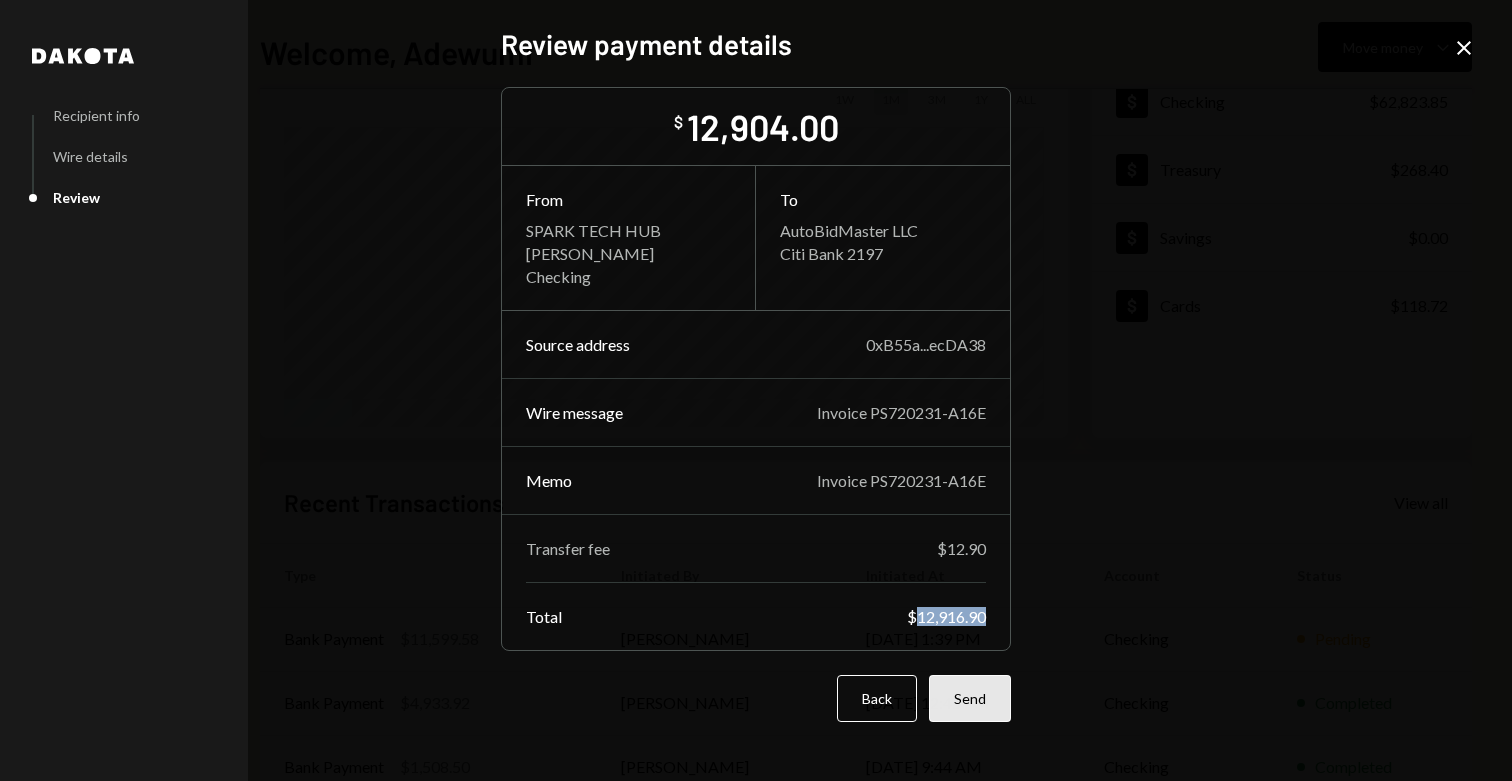 click on "Send" at bounding box center [970, 698] 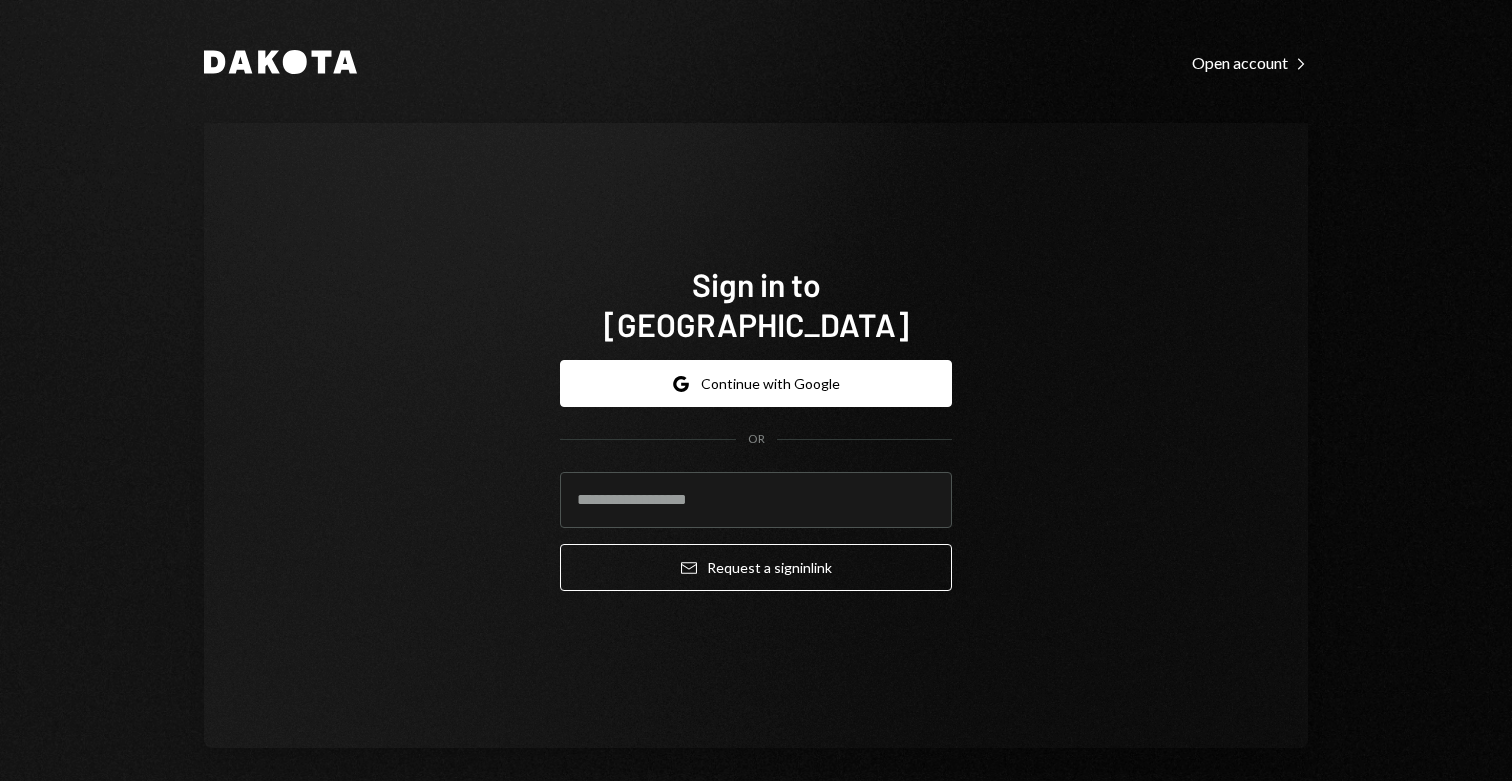 scroll, scrollTop: 0, scrollLeft: 0, axis: both 